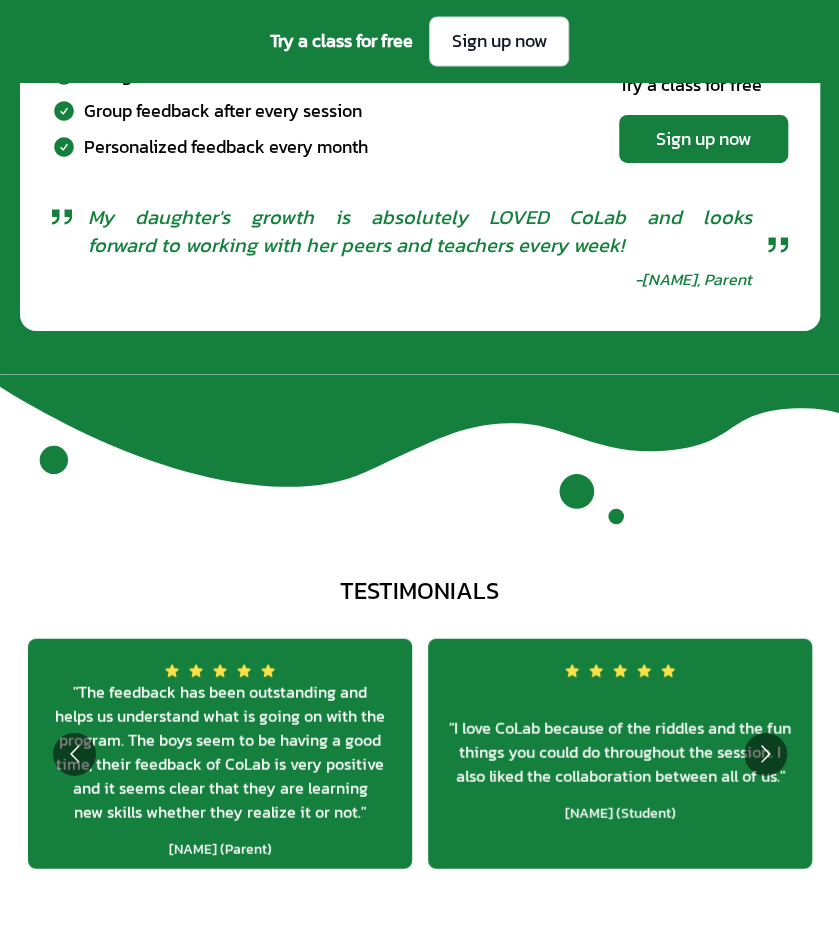 scroll, scrollTop: 6514, scrollLeft: 0, axis: vertical 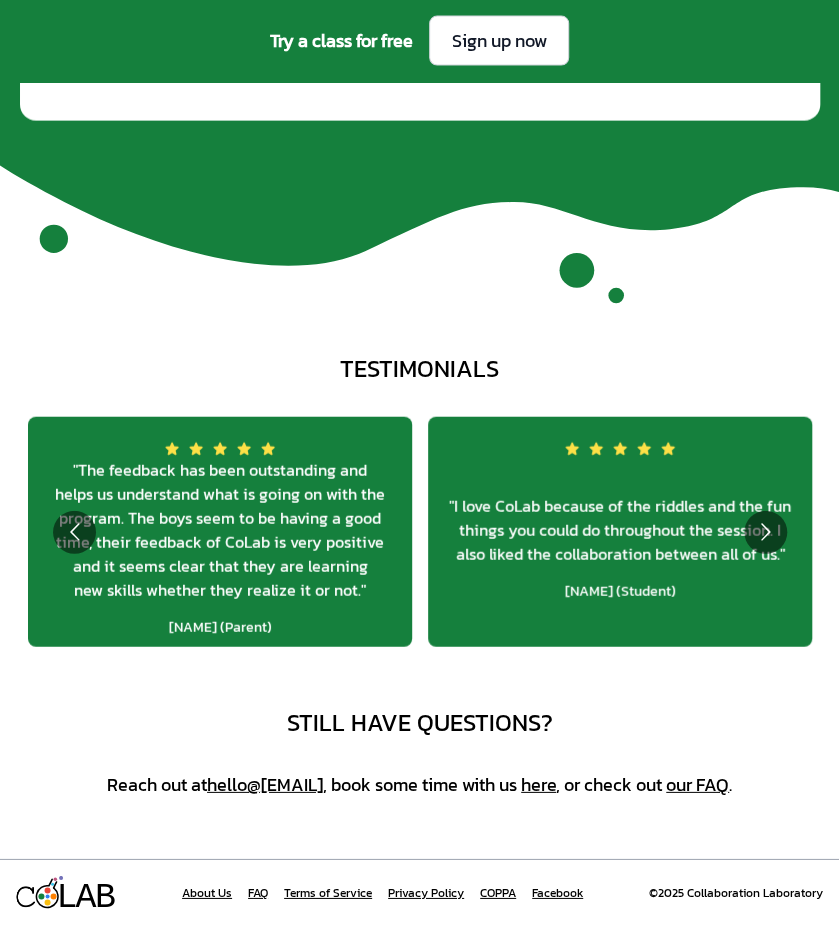 click on "About Us" at bounding box center (207, 893) 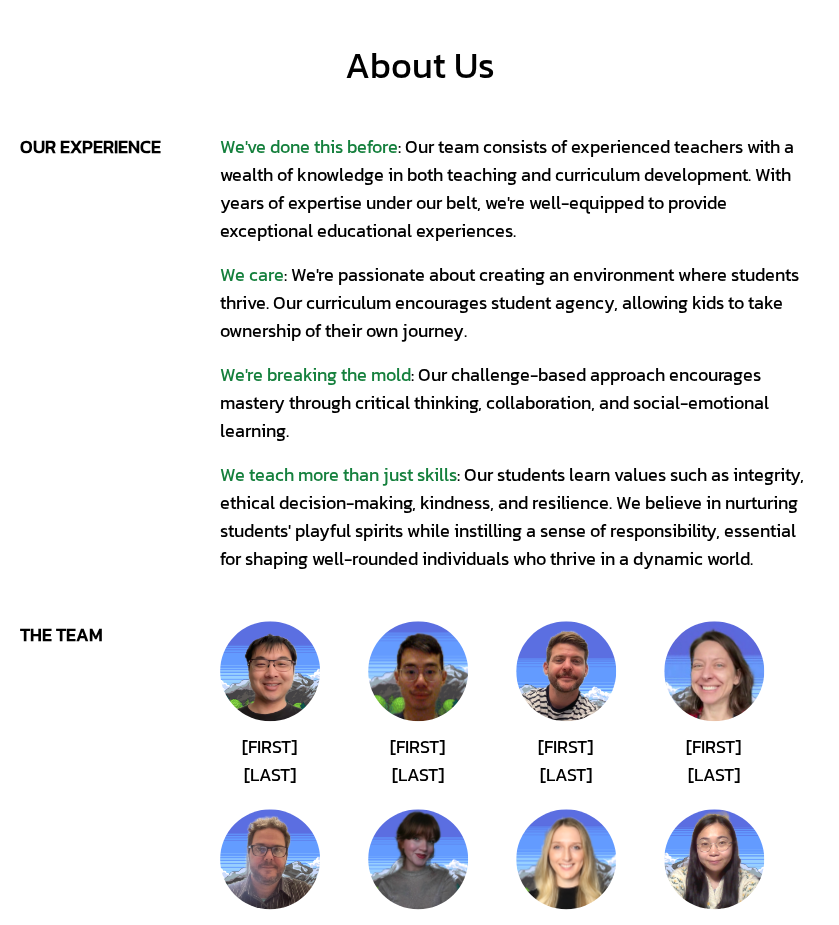 scroll, scrollTop: 200, scrollLeft: 0, axis: vertical 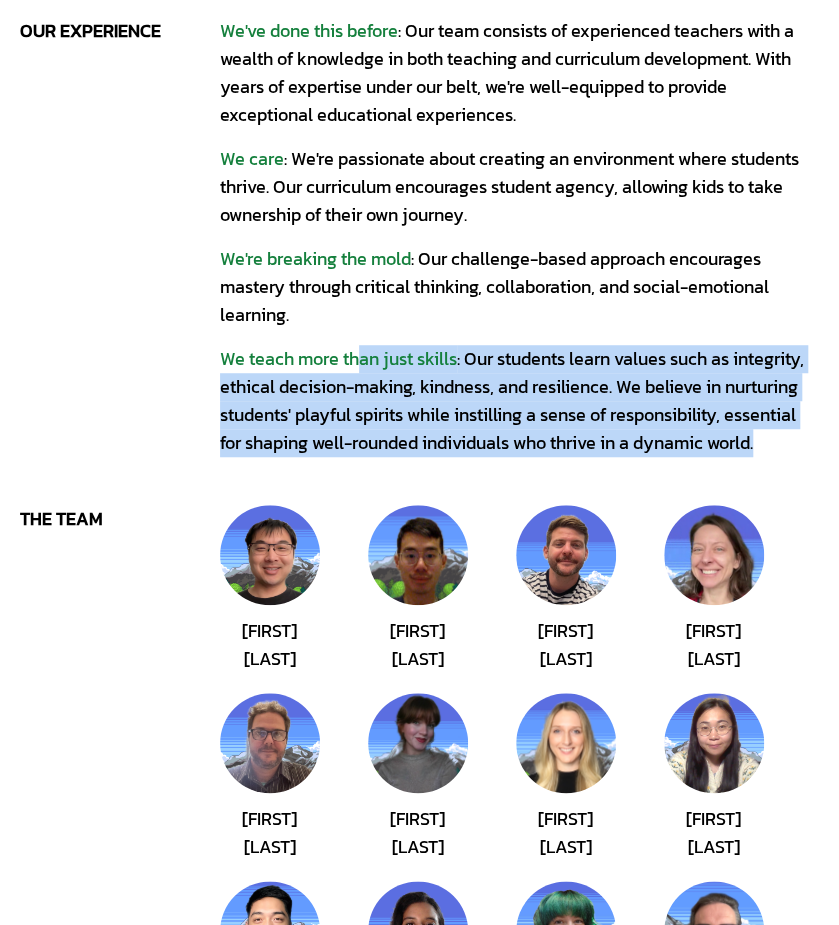 drag, startPoint x: 358, startPoint y: 345, endPoint x: 823, endPoint y: 451, distance: 476.9287 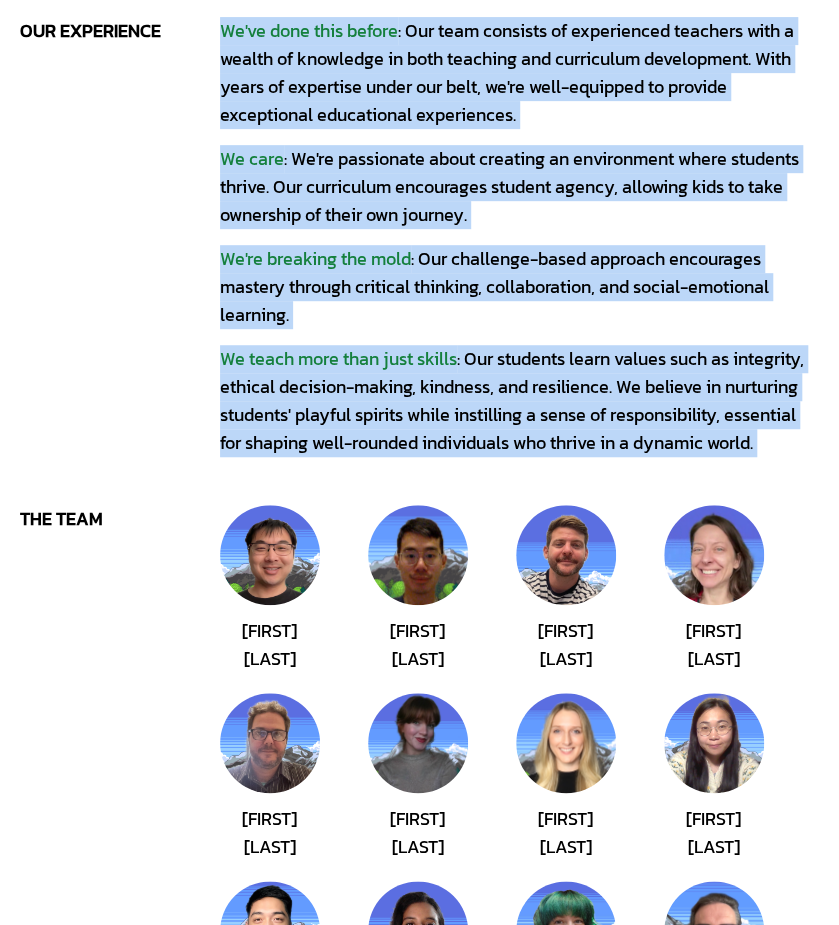 drag, startPoint x: 823, startPoint y: 451, endPoint x: 196, endPoint y: 344, distance: 636.06445 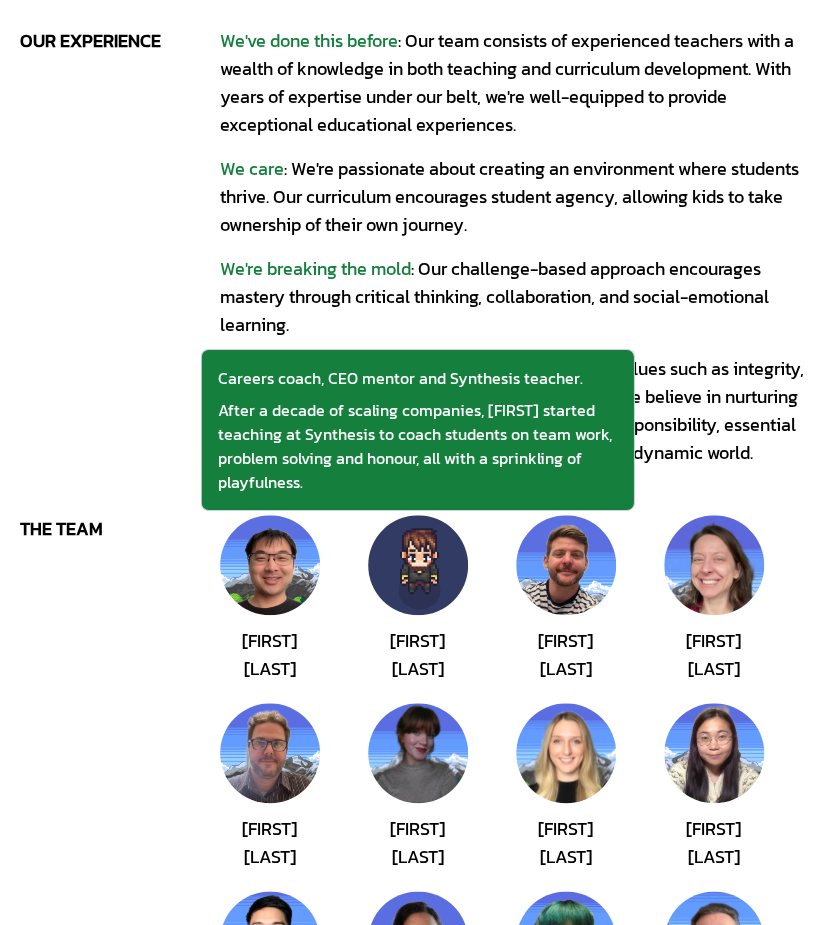 scroll, scrollTop: 0, scrollLeft: 0, axis: both 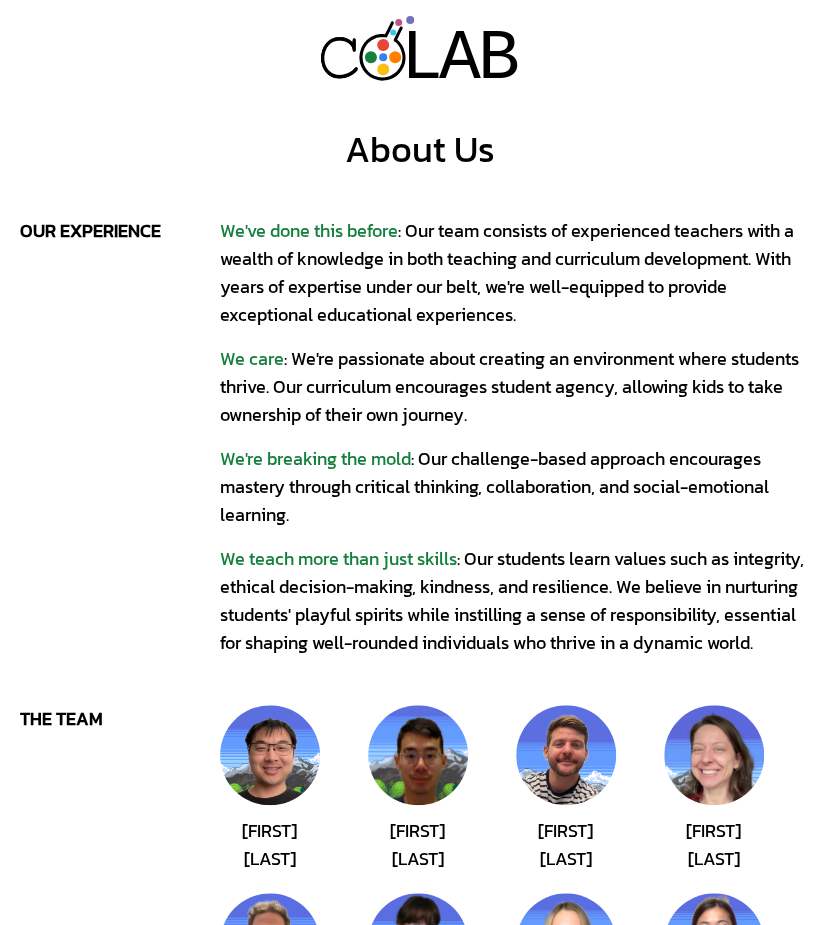 click on "L L A A B B About Us our experience We've done this before : Our team consists of experienced teachers with a wealth of knowledge in both teaching and curriculum development. With years of expertise under our belt, we're well-equipped to provide exceptional educational experiences. We care : We're passionate about creating an environment where students thrive. Our curriculum encourages student agency, allowing kids to take ownership of their own journey. We're breaking the mold : Our challenge-based approach encourages mastery through critical thinking, collaboration, and social-emotional learning. We teach more than just skills : Our students learn values such as integrity, ethical decision-making, kindness, and resilience. We believe in nurturing students' playful spirits while instilling a sense of responsibility, essential for shaping well-rounded individuals who thrive in a dynamic world. the team Michael Chen Alan Tang Nigel Coens Kim Monk-Goldsmith Eric Pilcher Finn Blackmore Natalie Pavlish Mia Chen L" at bounding box center (419, 785) 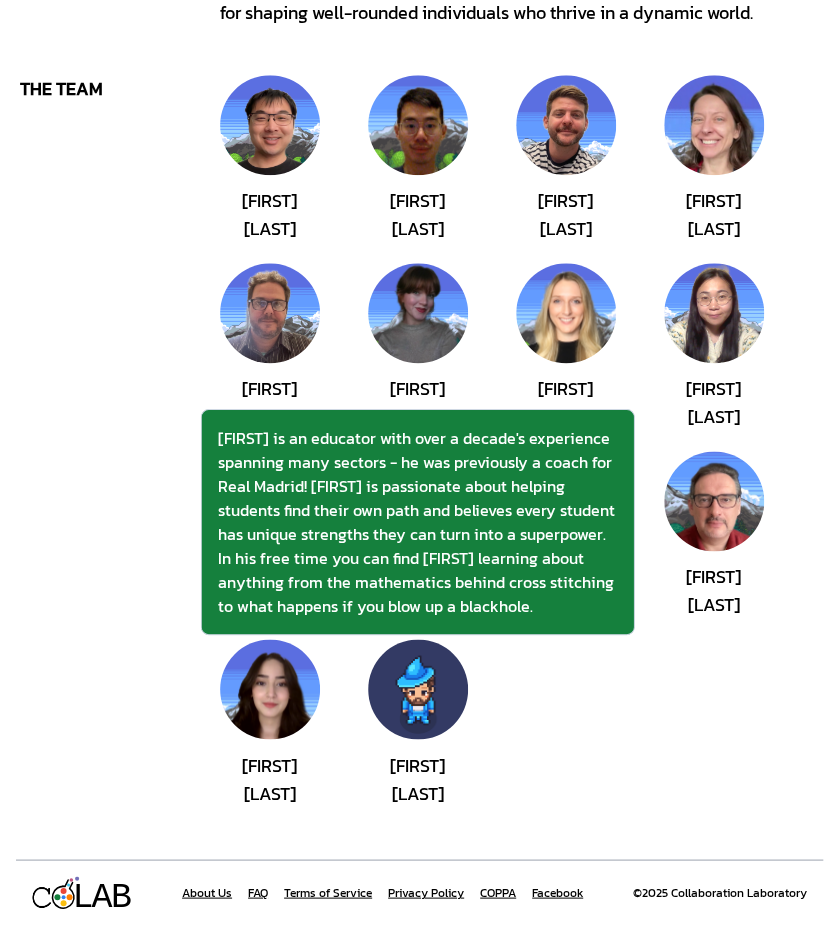 scroll, scrollTop: 644, scrollLeft: 0, axis: vertical 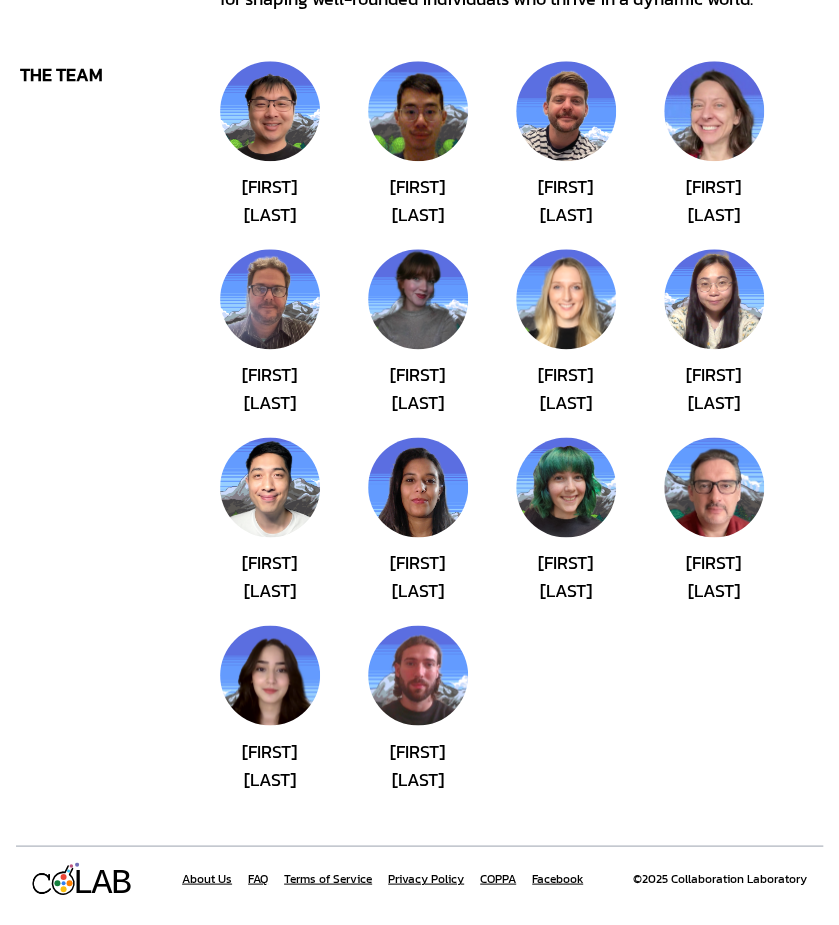 drag, startPoint x: 259, startPoint y: 894, endPoint x: 249, endPoint y: 875, distance: 21.470911 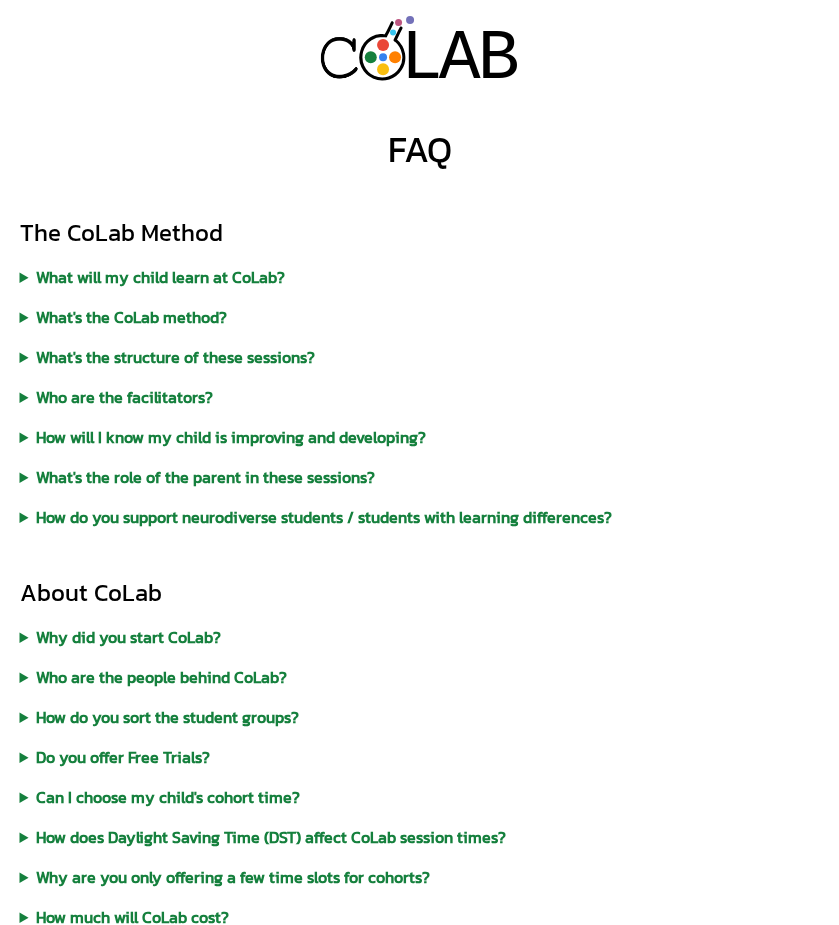 scroll, scrollTop: 0, scrollLeft: 0, axis: both 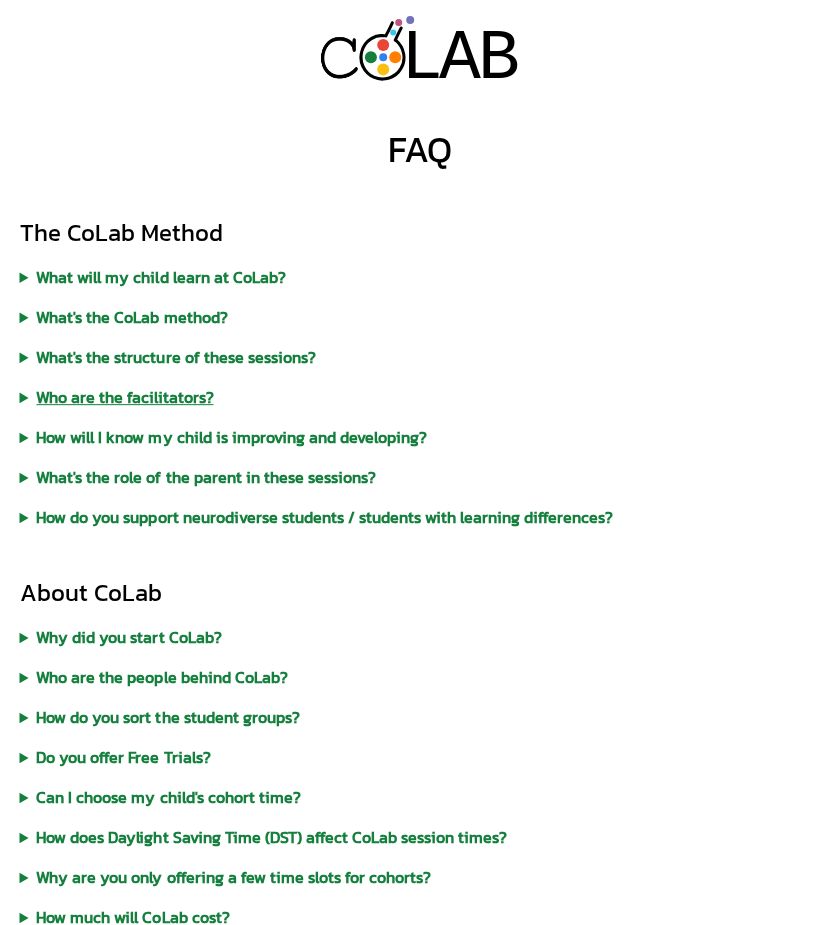 click on "Who are the facilitators?" at bounding box center [420, 397] 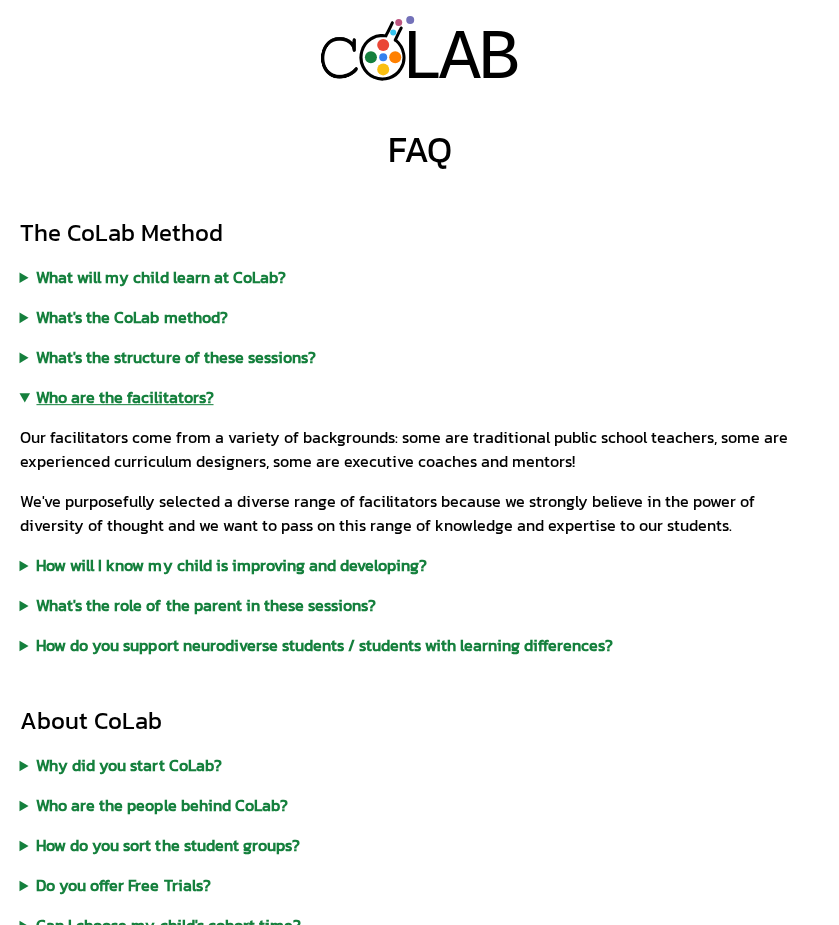 click on "Who are the facilitators?" at bounding box center (420, 397) 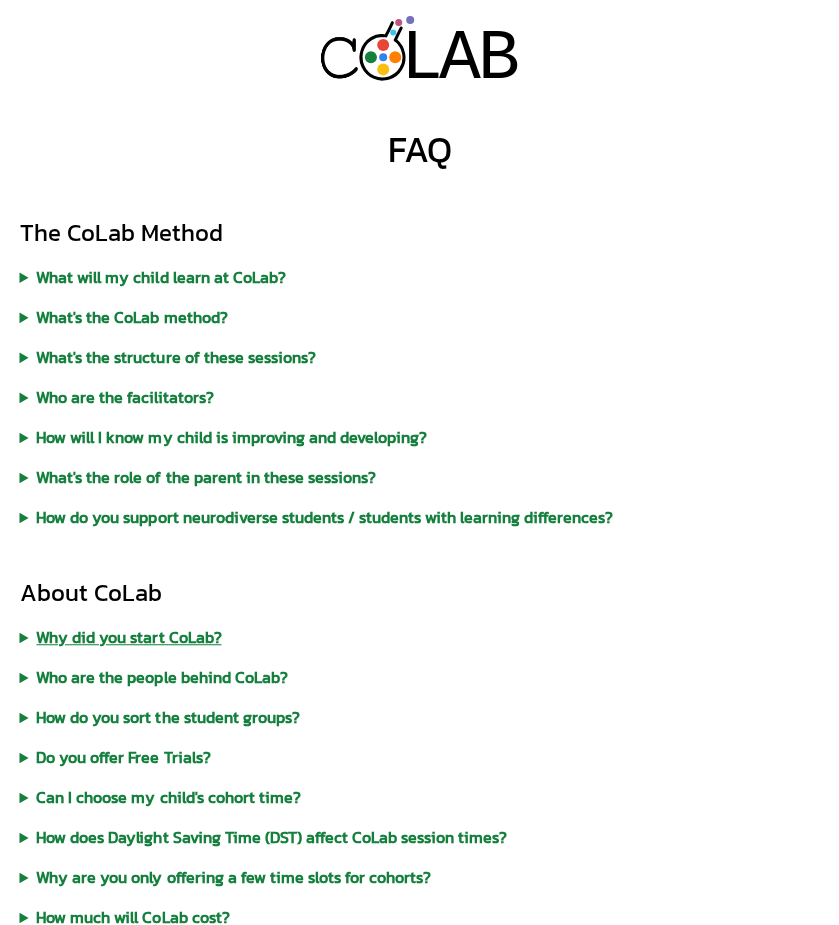 click on "Why did you start CoLab?" at bounding box center (420, 637) 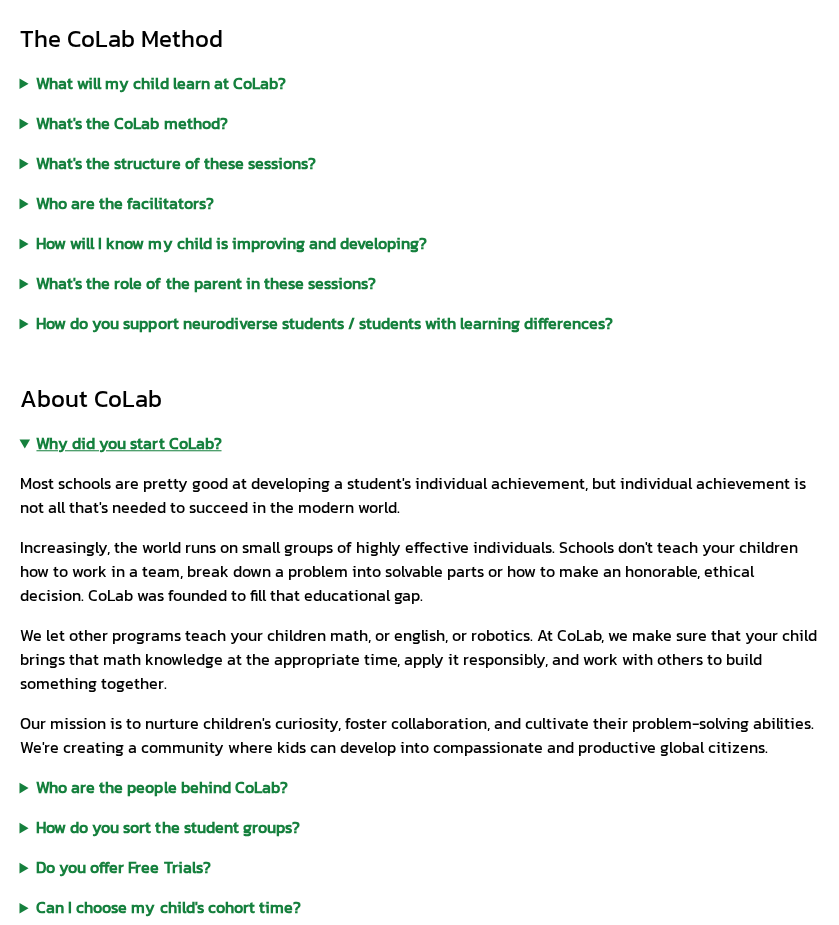 scroll, scrollTop: 200, scrollLeft: 0, axis: vertical 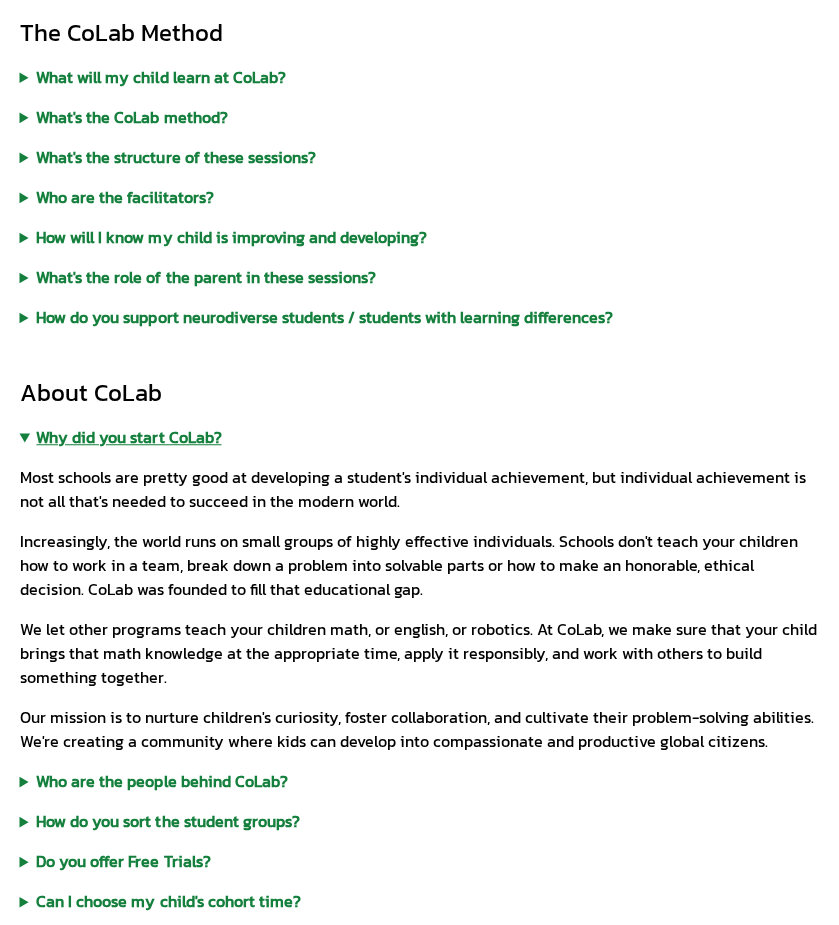 click on "Why did you start CoLab?" at bounding box center [420, 437] 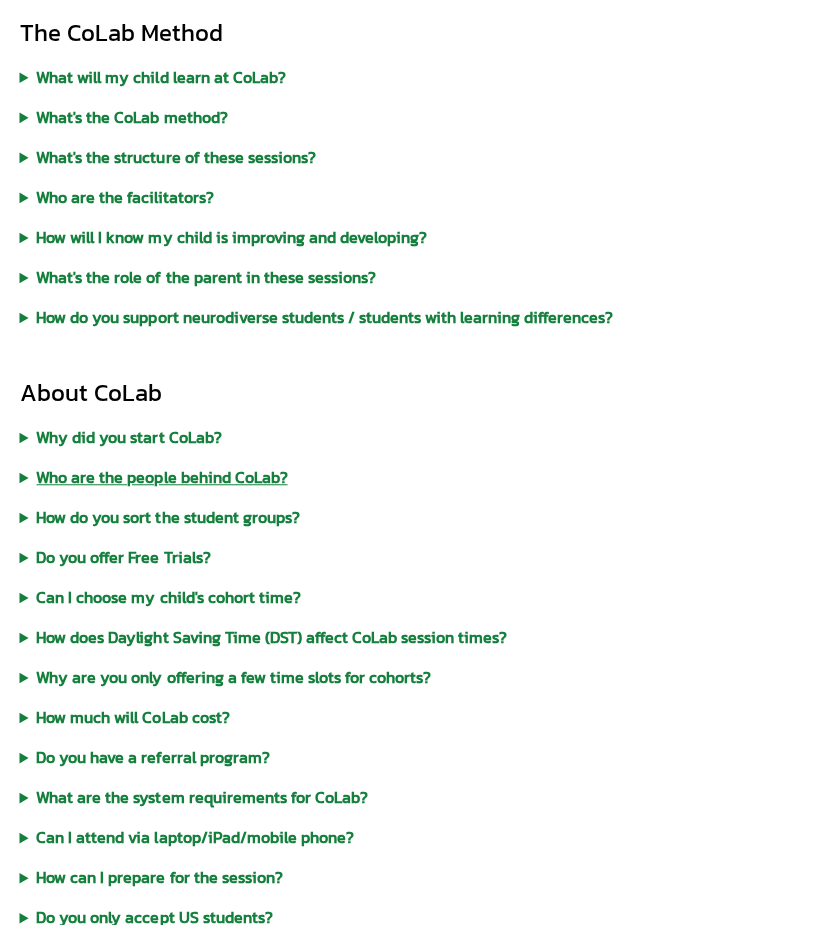 click on "Who are the people behind CoLab?" at bounding box center (420, 477) 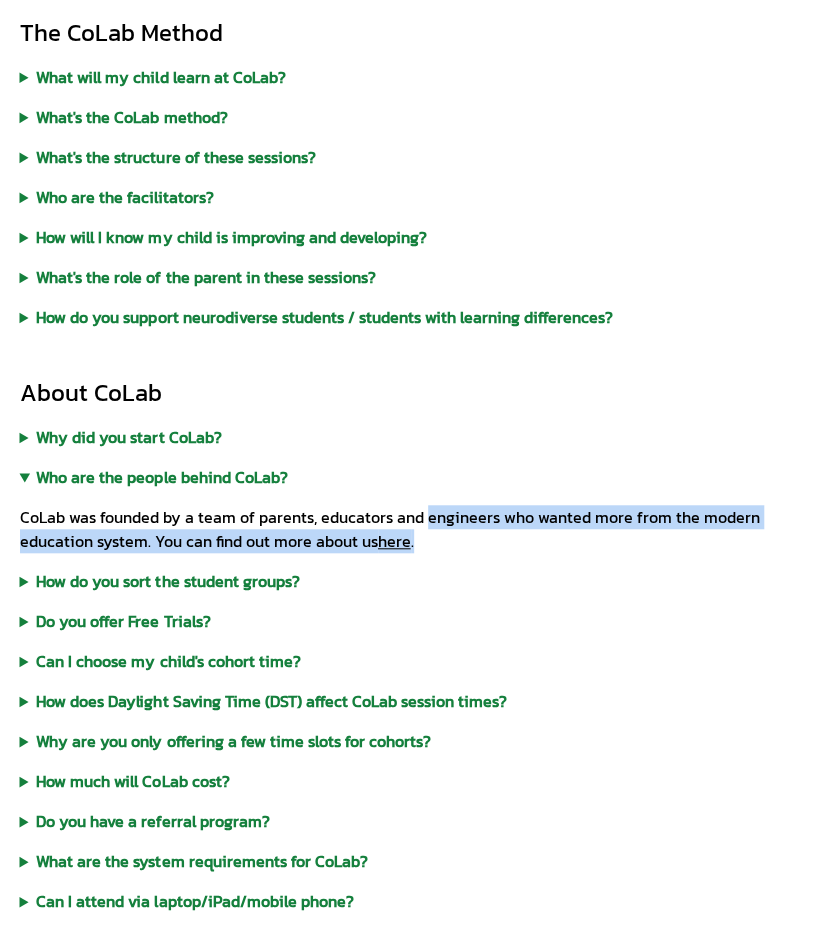 drag, startPoint x: 392, startPoint y: 539, endPoint x: 429, endPoint y: 531, distance: 37.85499 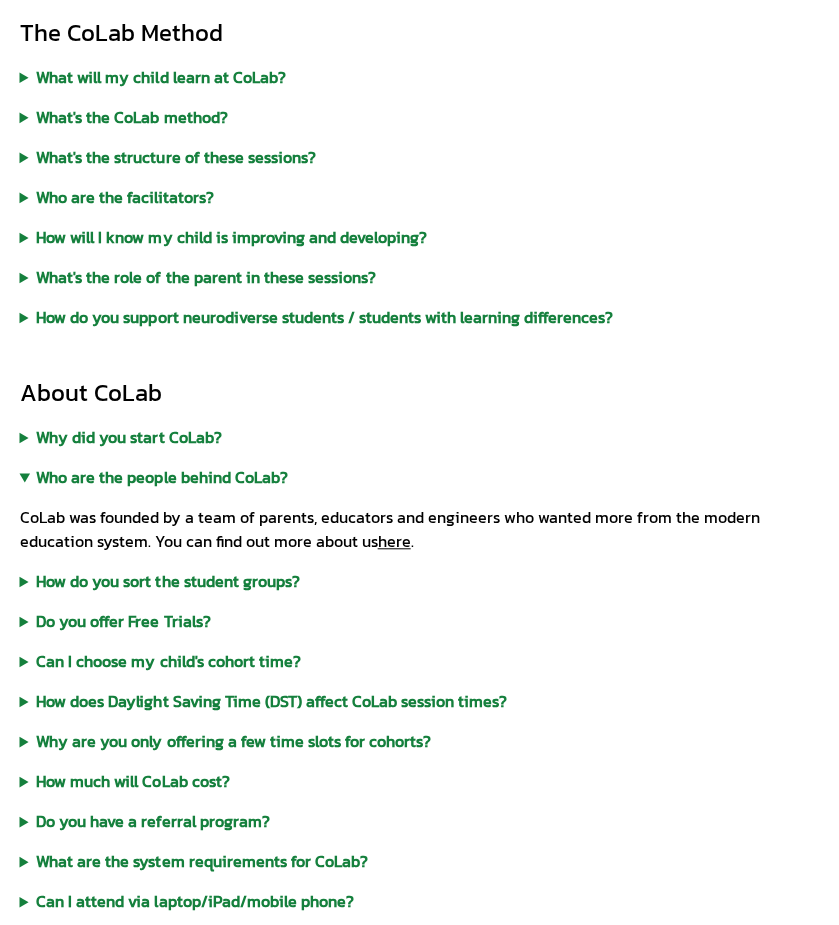 click on "About CoLab Why did you start CoLab? Most schools are pretty good at developing a student's individual achievement, but individual achievement is not all that's needed to succeed in the modern world.
Increasingly, the world runs on small groups of highly effective individuals. Schools don't teach your children how to work in a team, break down a problem into solvable parts or how to make an honorable, ethical decision. CoLab was founded to fill that educational gap.
We let other programs teach your children math, or english, or robotics. At CoLab, we make sure that your child brings that math knowledge at the appropriate time, apply it responsibly, and work with others to build something together.
Our mission is to nurture children's curiosity, foster collaboration, and cultivate their problem-solving abilities. We're creating a community where kids can develop into compassionate and productive global citizens. Who are the people behind CoLab? here . How do you sort the student groups?" at bounding box center (420, 885) 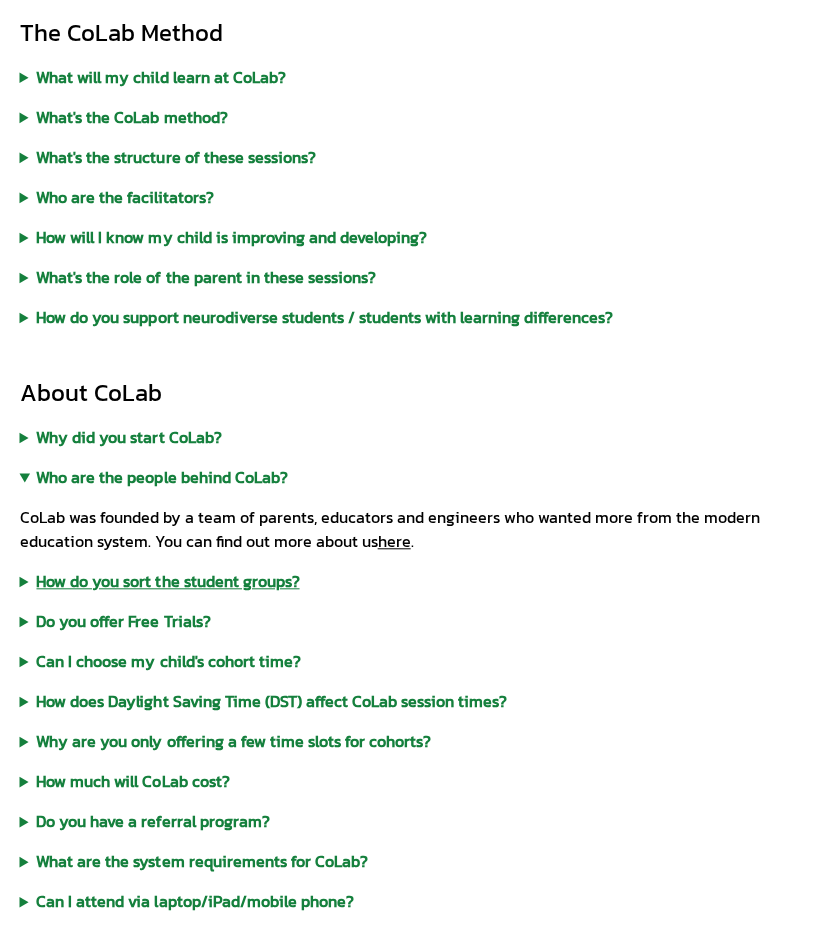 click on "How do you sort the student groups?" at bounding box center [420, 581] 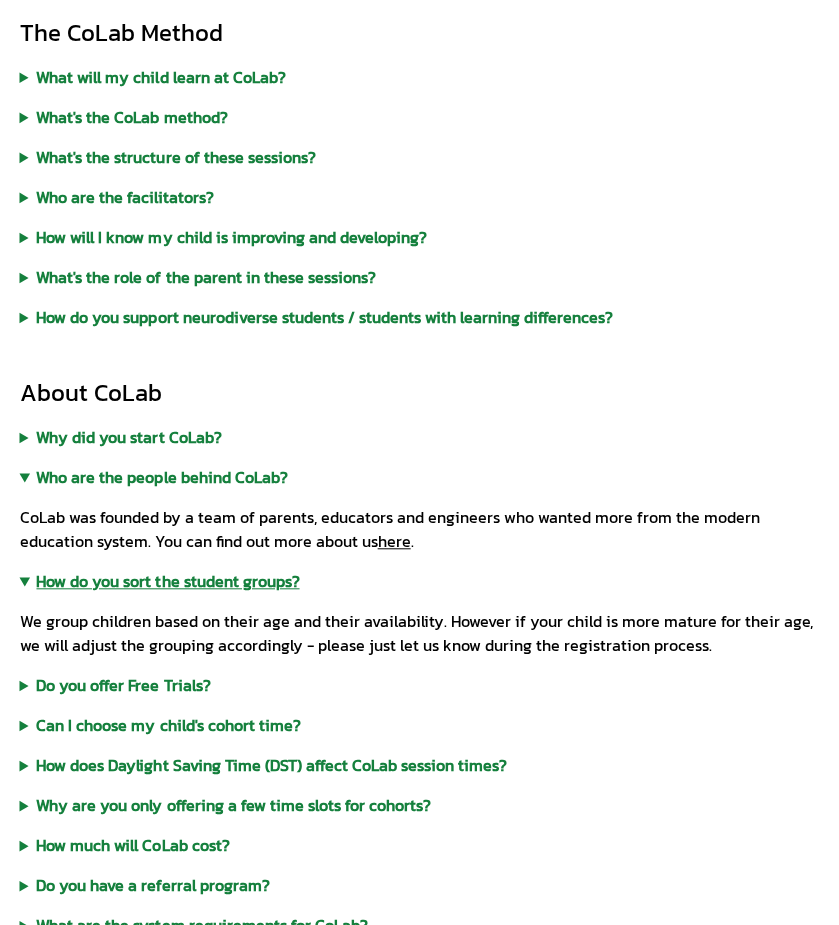 click on "How do you sort the student groups?" at bounding box center [420, 581] 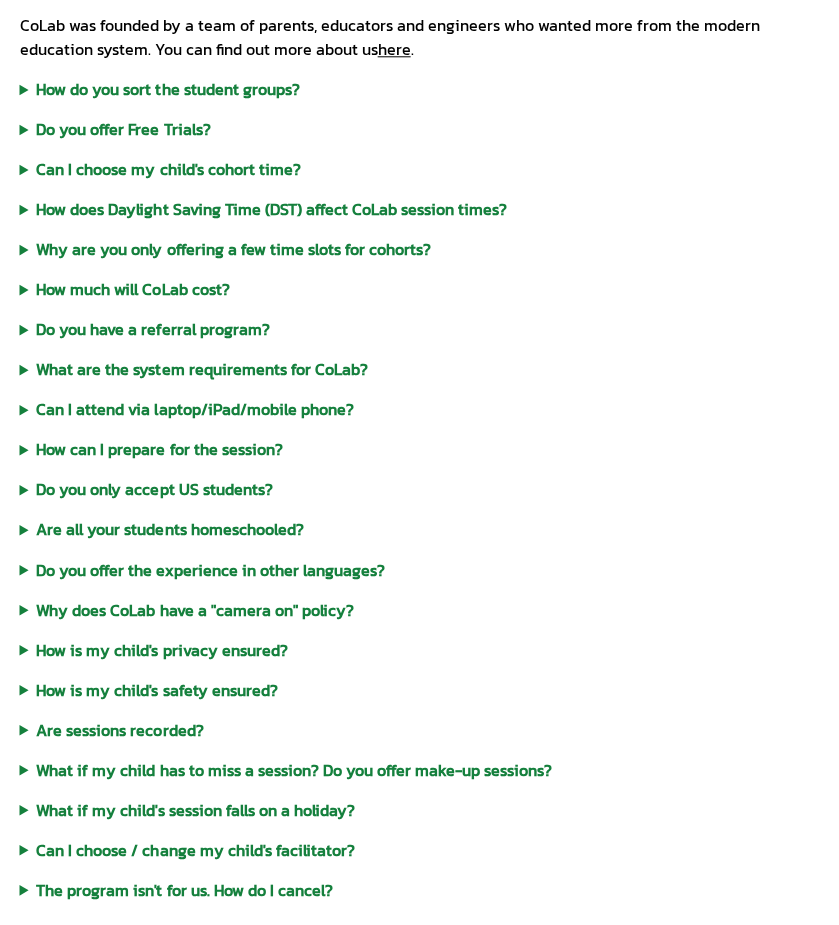 scroll, scrollTop: 596, scrollLeft: 0, axis: vertical 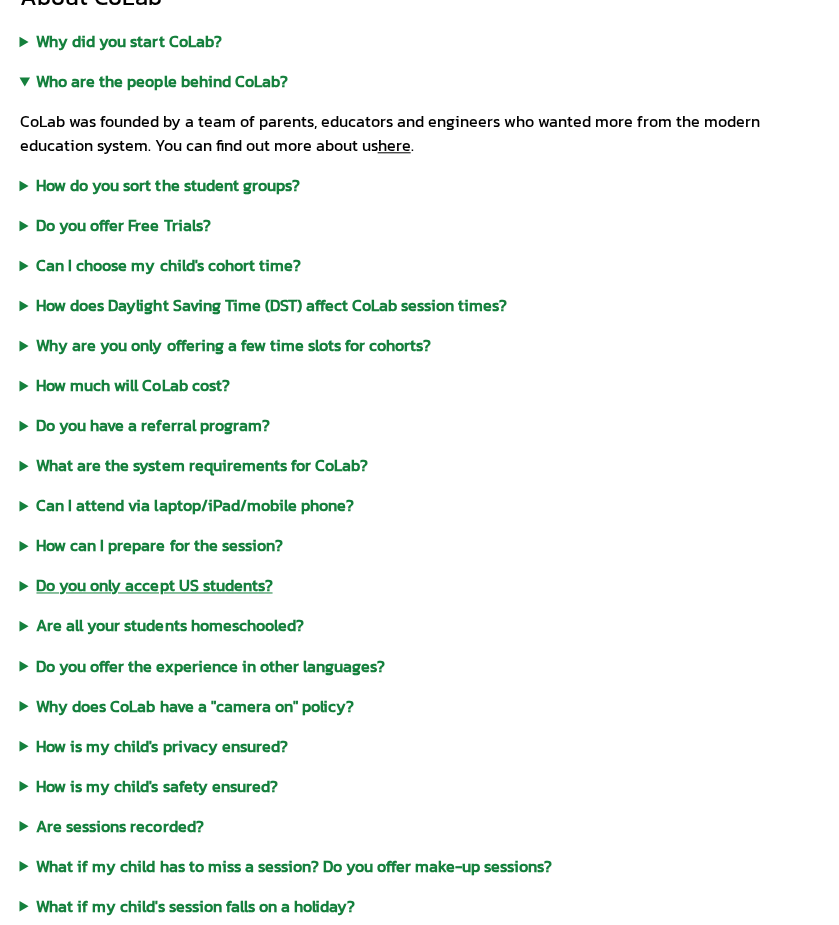 click on "Do you only accept US students?" at bounding box center [420, 585] 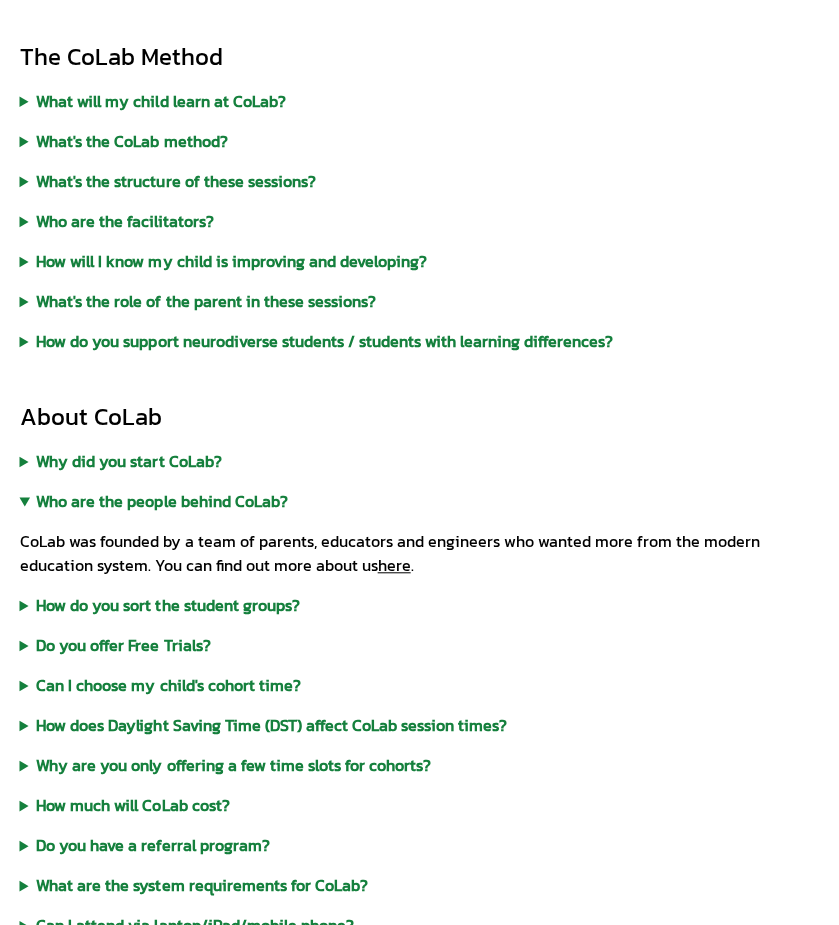 scroll, scrollTop: 76, scrollLeft: 0, axis: vertical 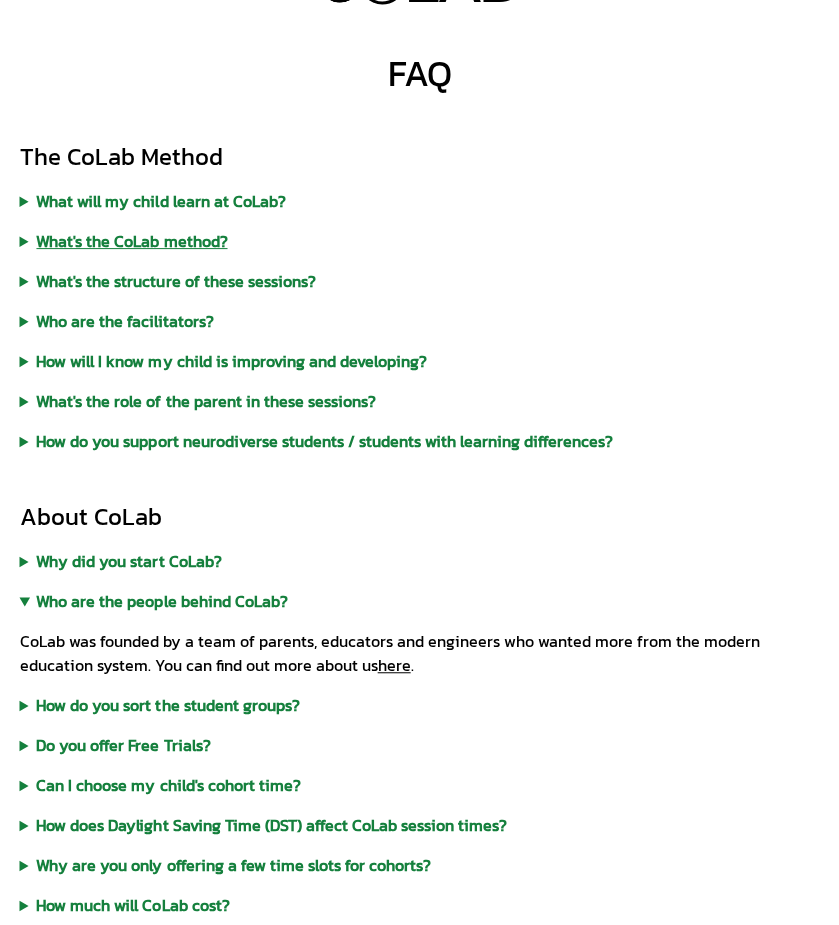 click on "What's the CoLab method?" at bounding box center [420, 241] 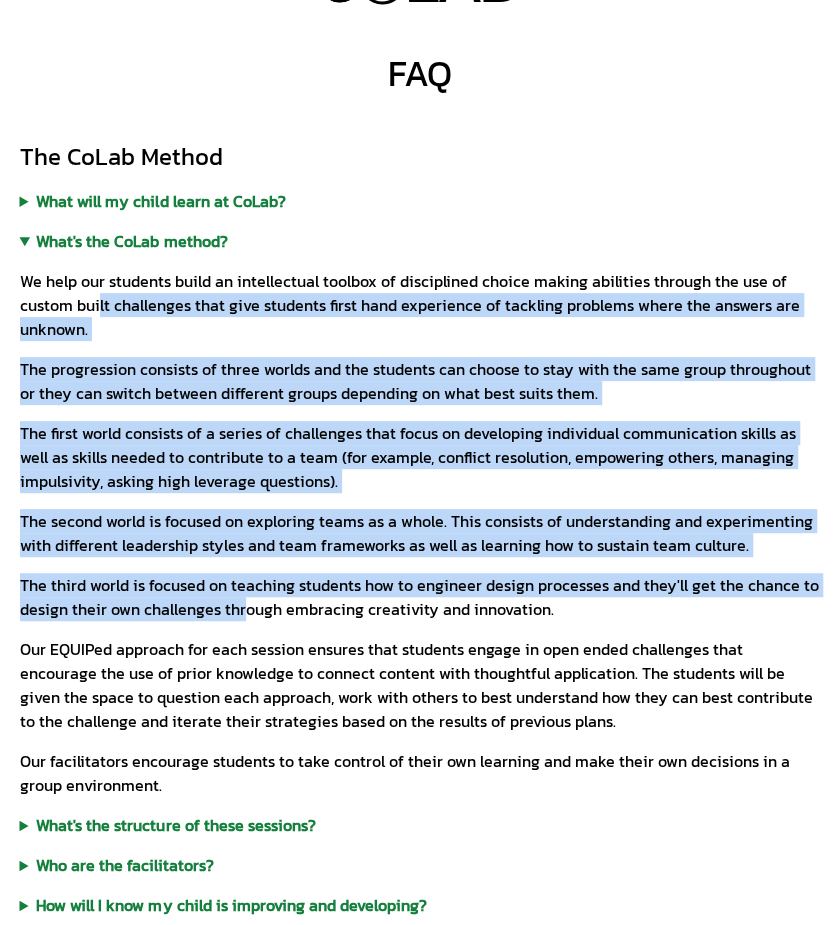 drag, startPoint x: 97, startPoint y: 306, endPoint x: 240, endPoint y: 597, distance: 324.23758 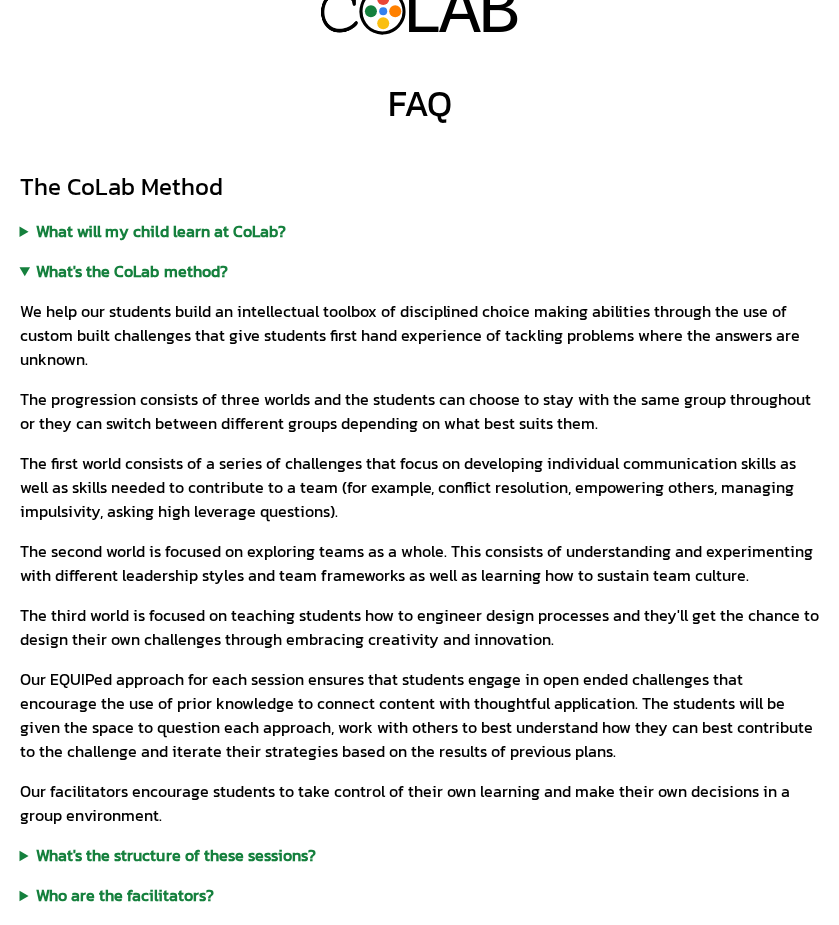 scroll, scrollTop: 0, scrollLeft: 0, axis: both 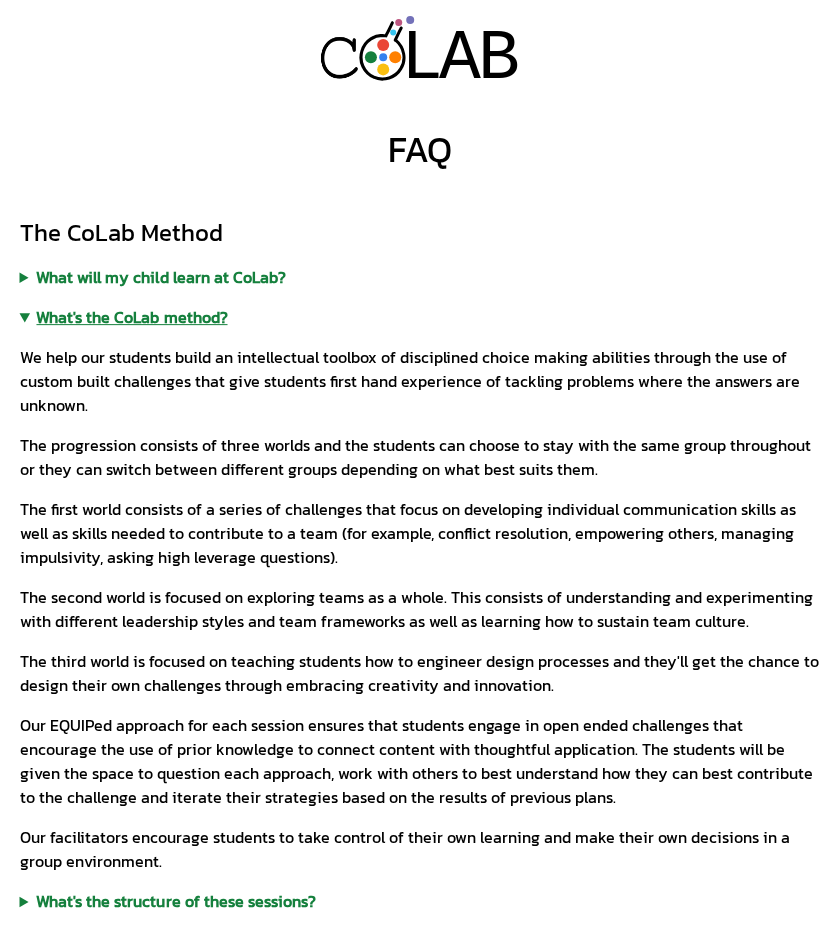 click on "What's the CoLab method?" at bounding box center [420, 317] 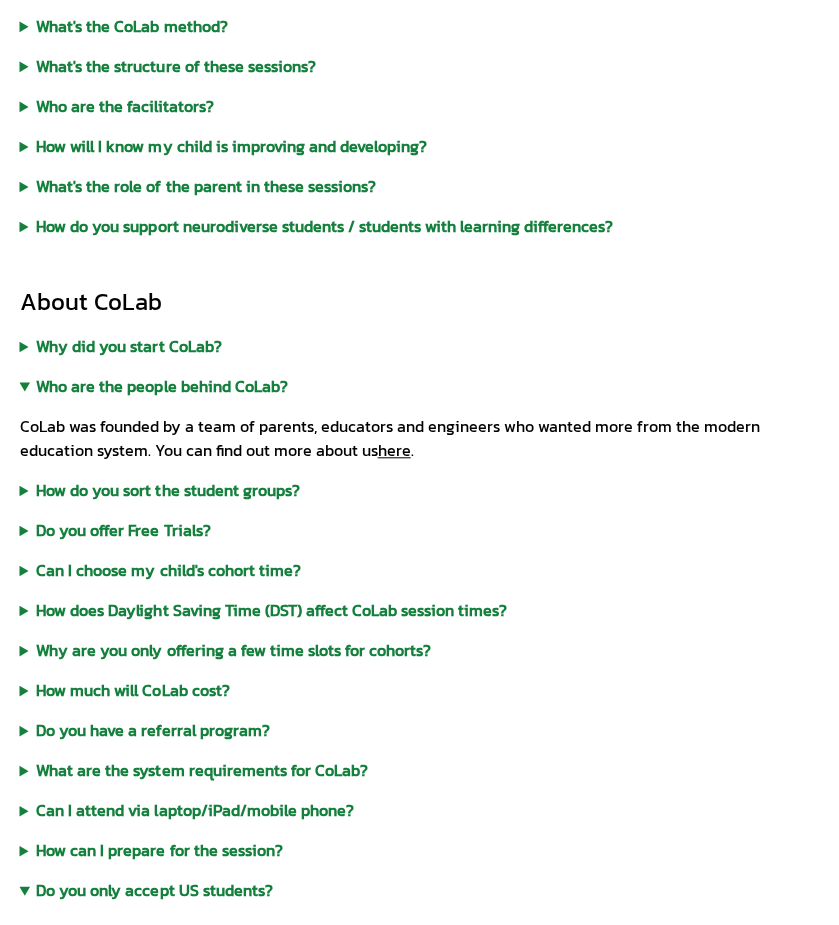 scroll, scrollTop: 300, scrollLeft: 0, axis: vertical 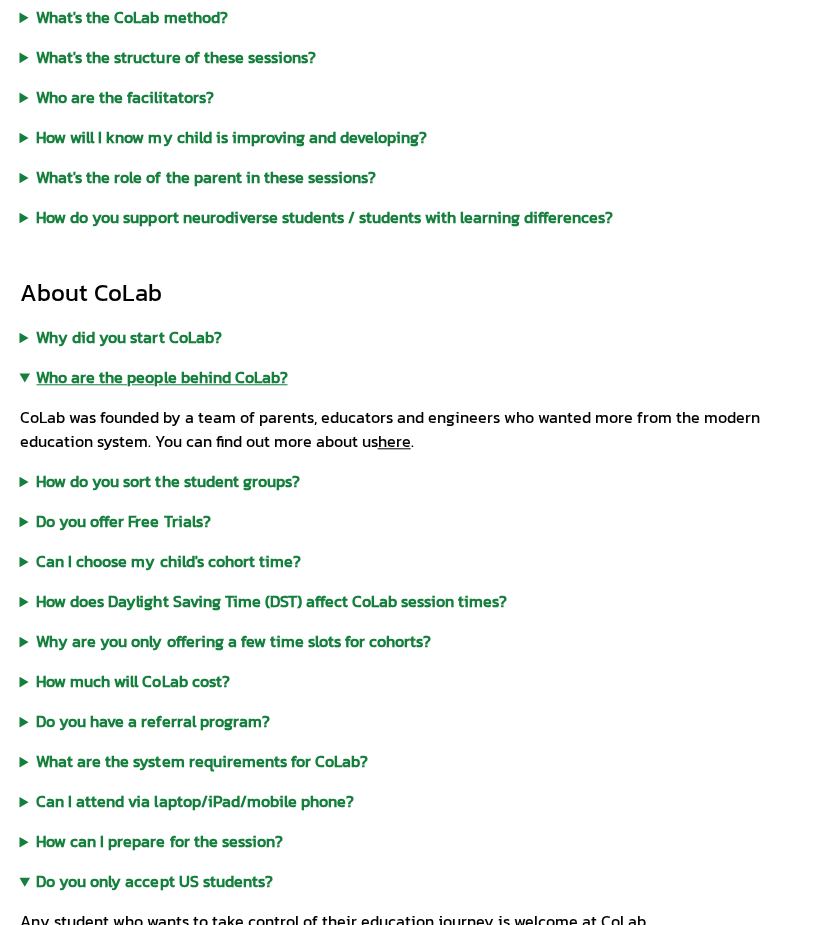 click on "Who are the people behind CoLab?" at bounding box center [420, 377] 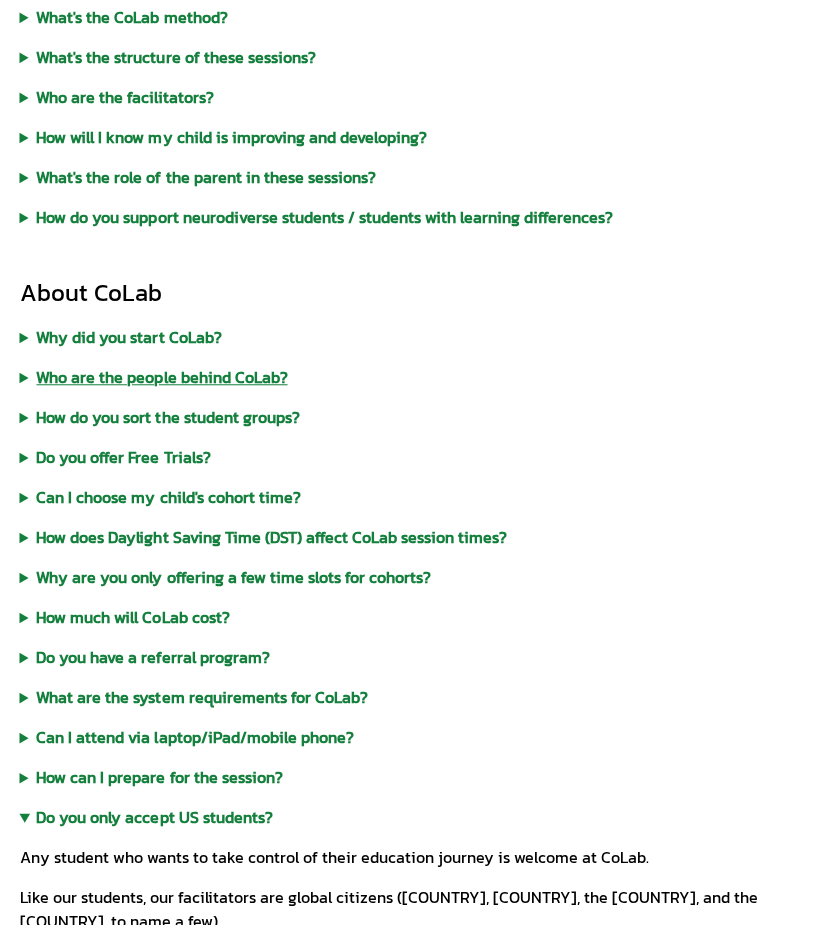 click on "Who are the people behind CoLab?" at bounding box center [420, 377] 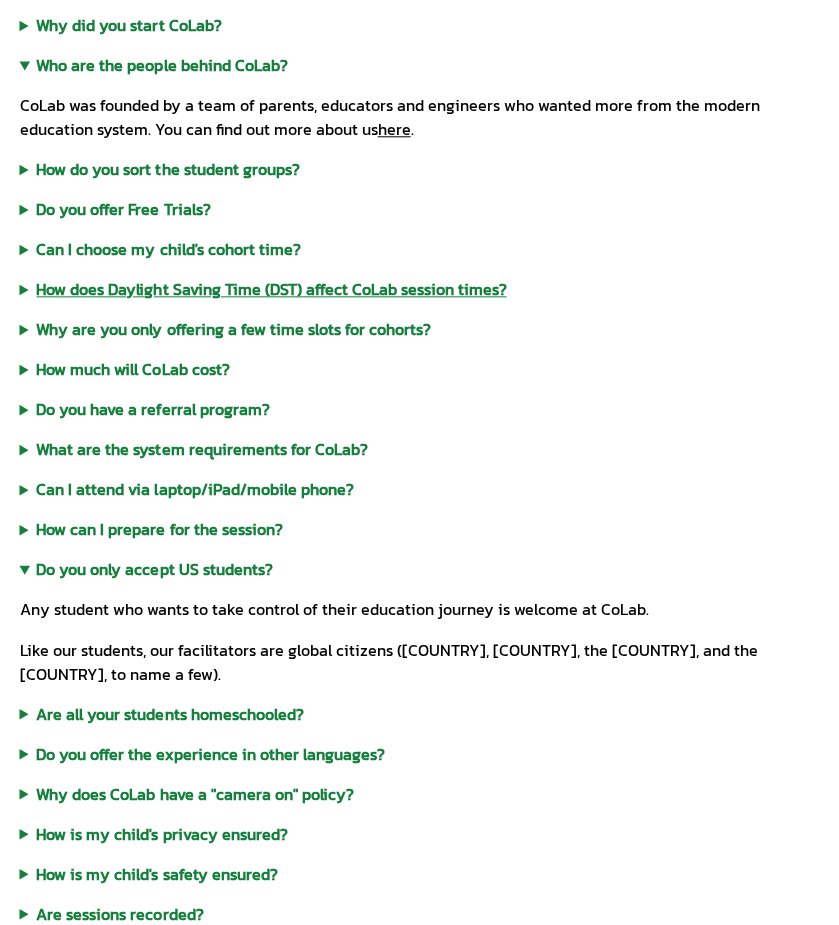 scroll, scrollTop: 876, scrollLeft: 0, axis: vertical 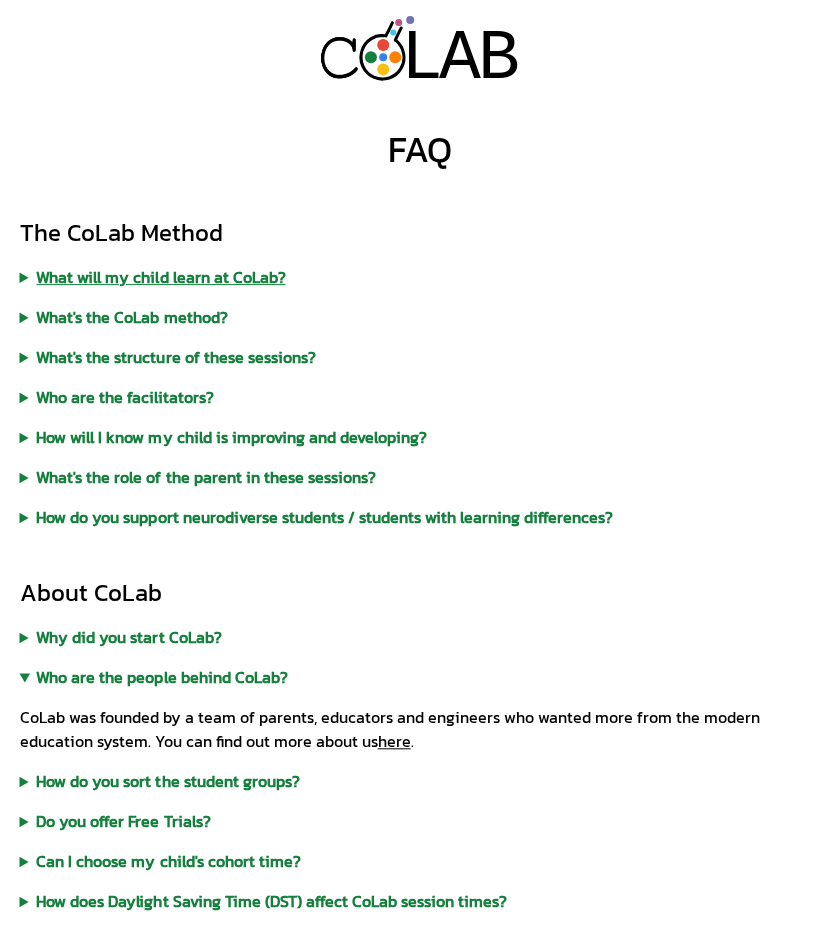 click on "What will my child learn at CoLab?" at bounding box center [420, 277] 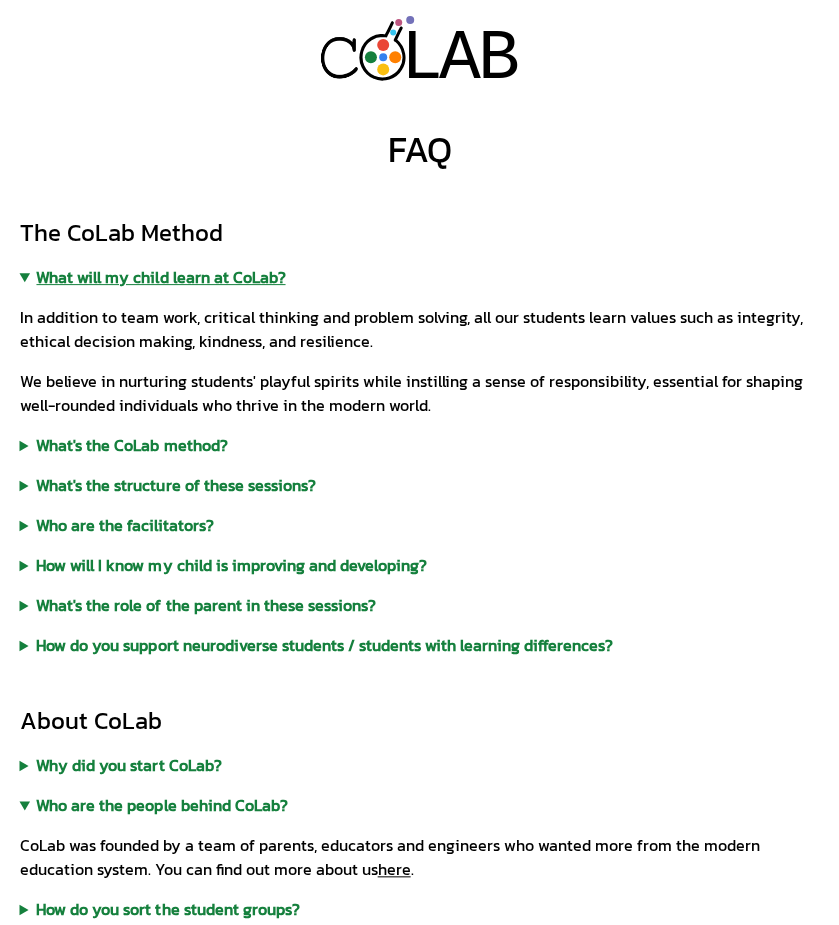 click on "What will my child learn at CoLab?" at bounding box center [420, 277] 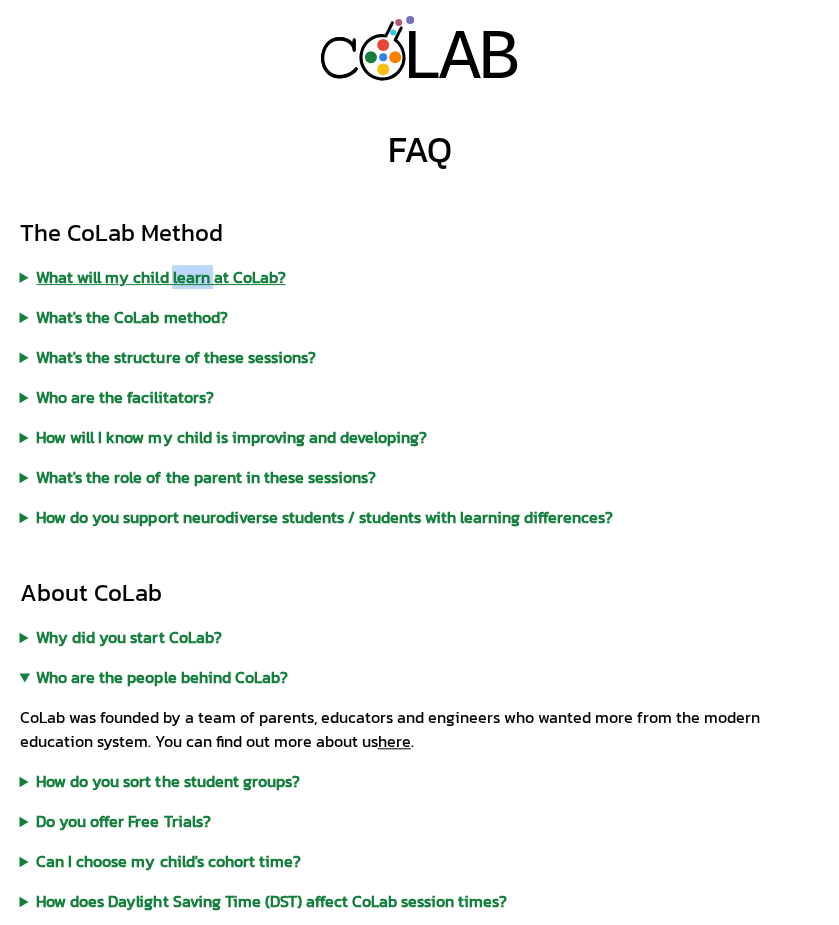 click on "What will my child learn at CoLab?" at bounding box center (420, 277) 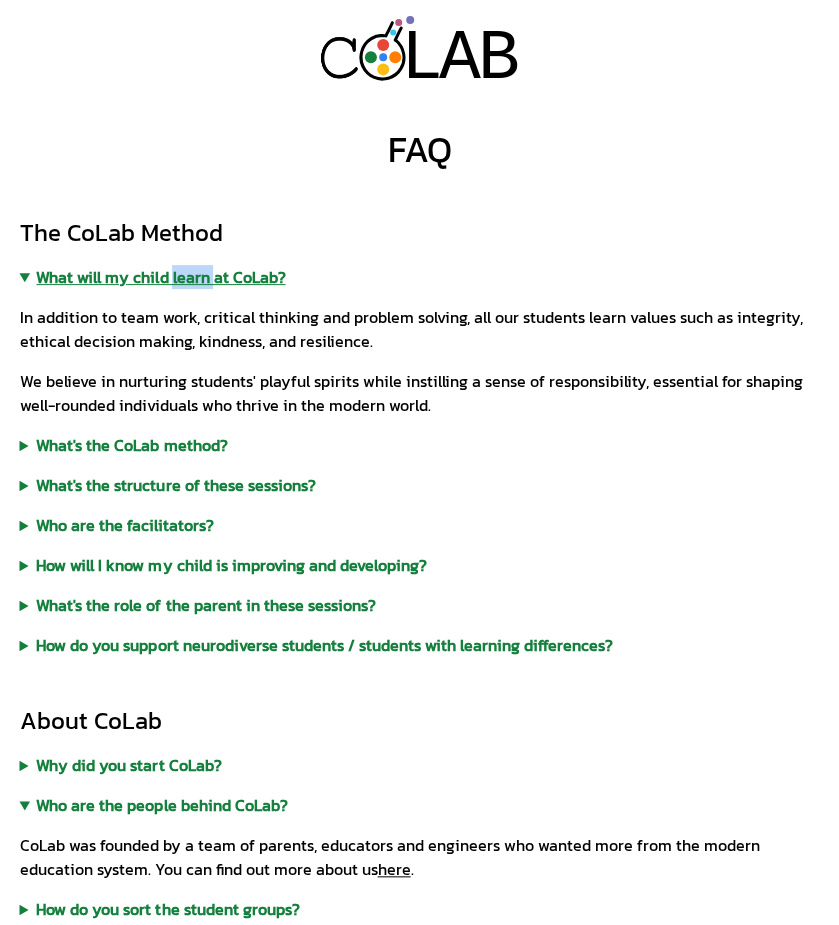 click on "What will my child learn at CoLab?" at bounding box center [420, 277] 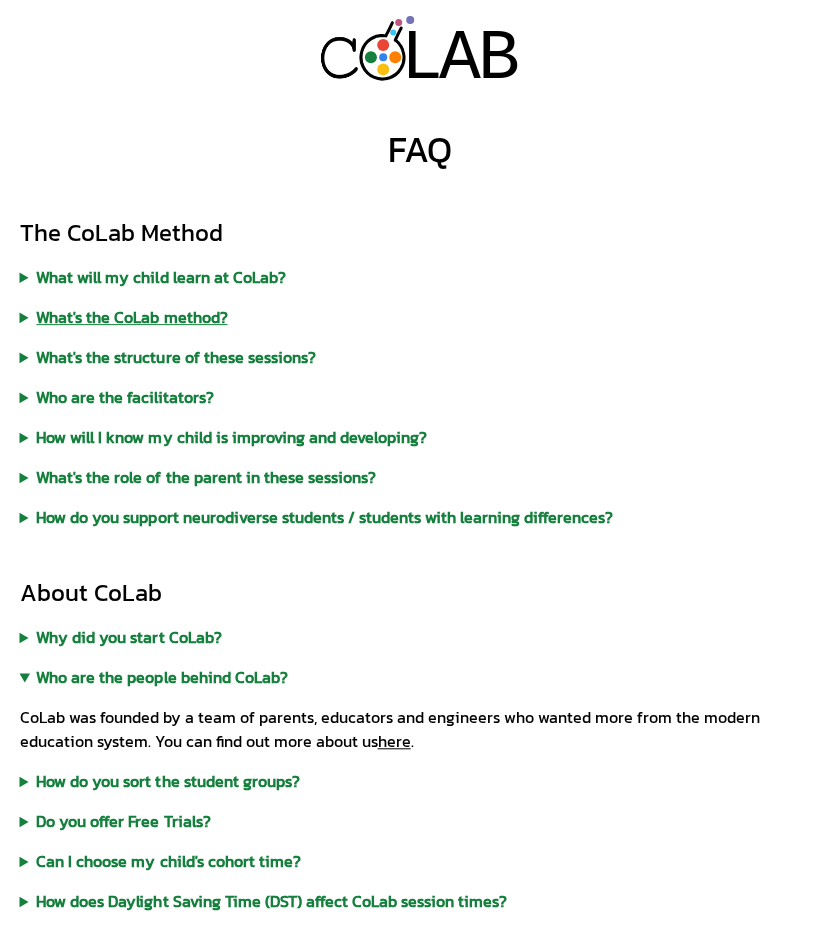 click on "What's the CoLab method?" at bounding box center [420, 317] 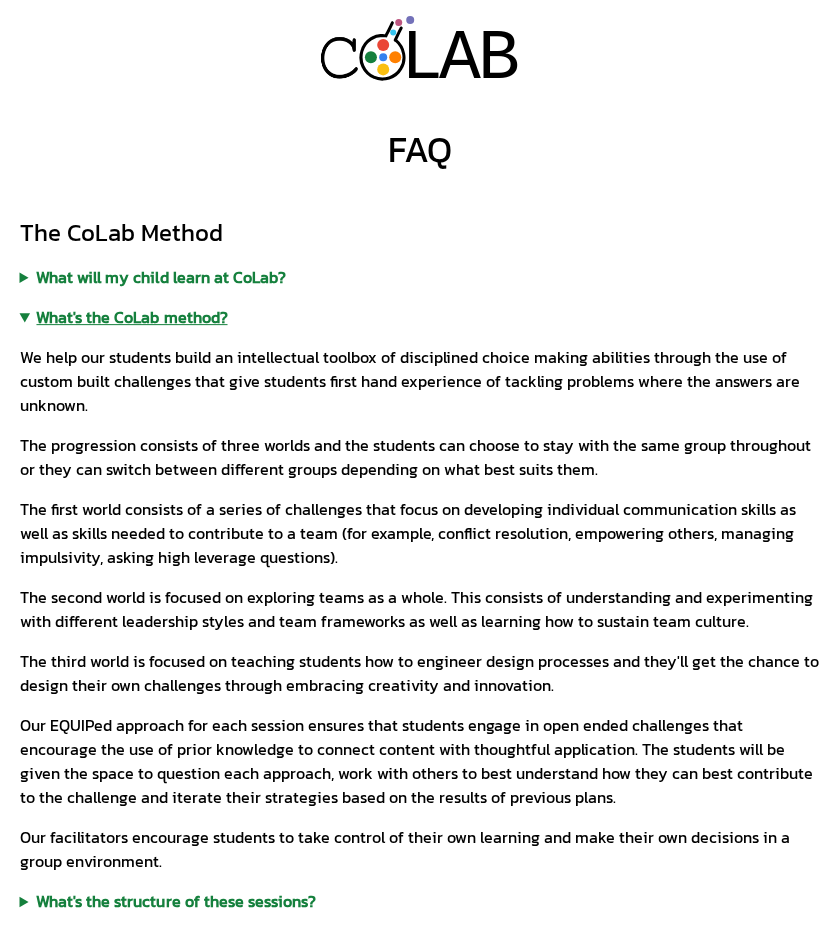 click on "What's the CoLab method?" at bounding box center (420, 317) 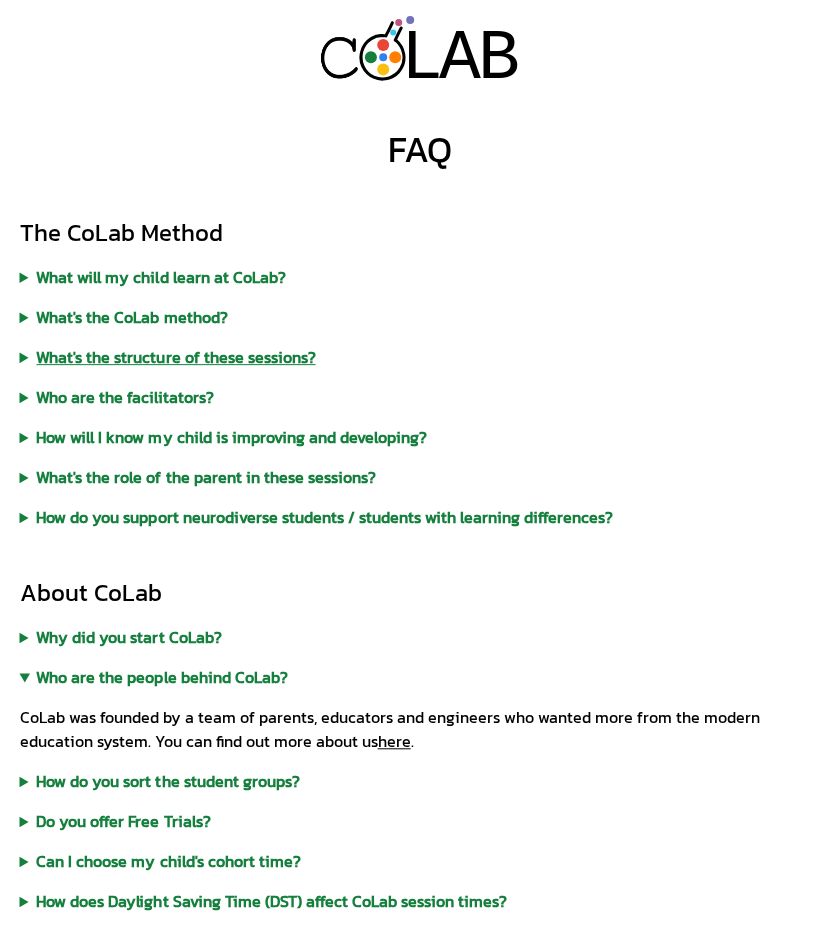 click on "What's the structure of these sessions?" at bounding box center [420, 357] 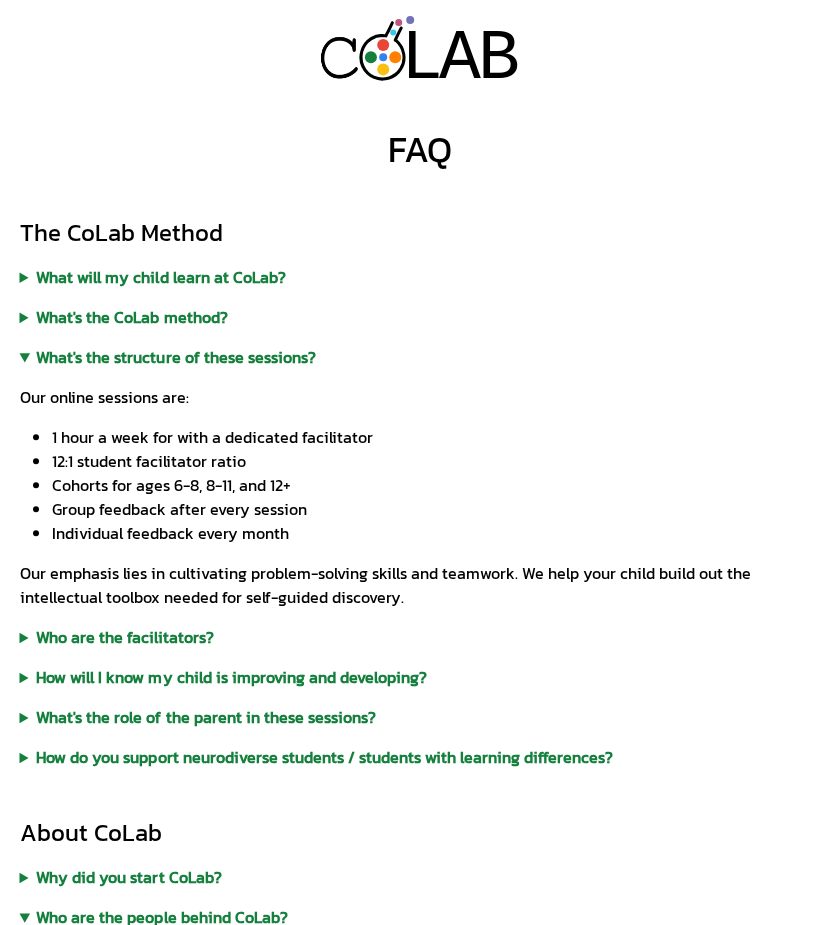 scroll, scrollTop: 100, scrollLeft: 0, axis: vertical 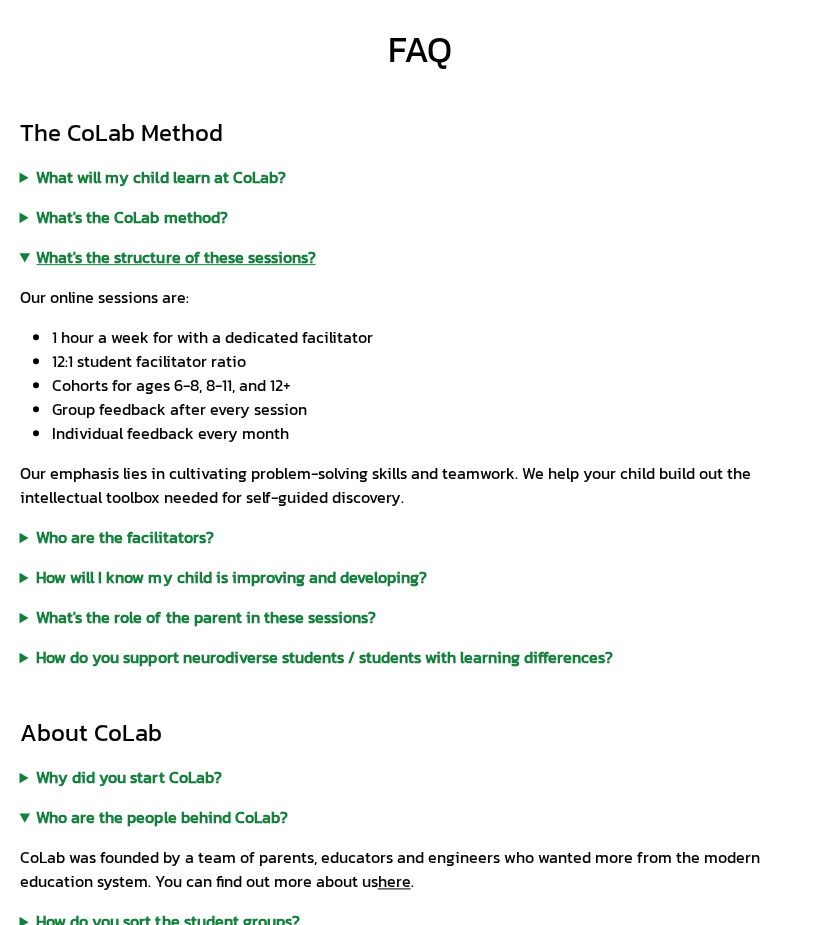 click on "What's the structure of these sessions?" at bounding box center [420, 257] 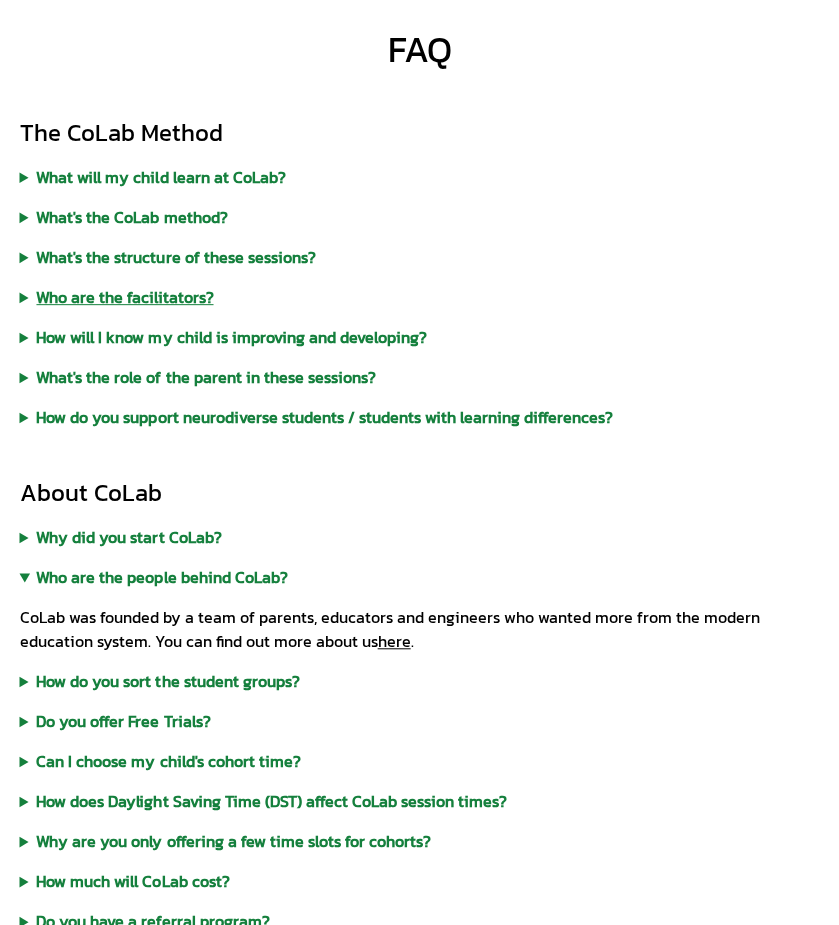 click on "Who are the facilitators?" at bounding box center (420, 297) 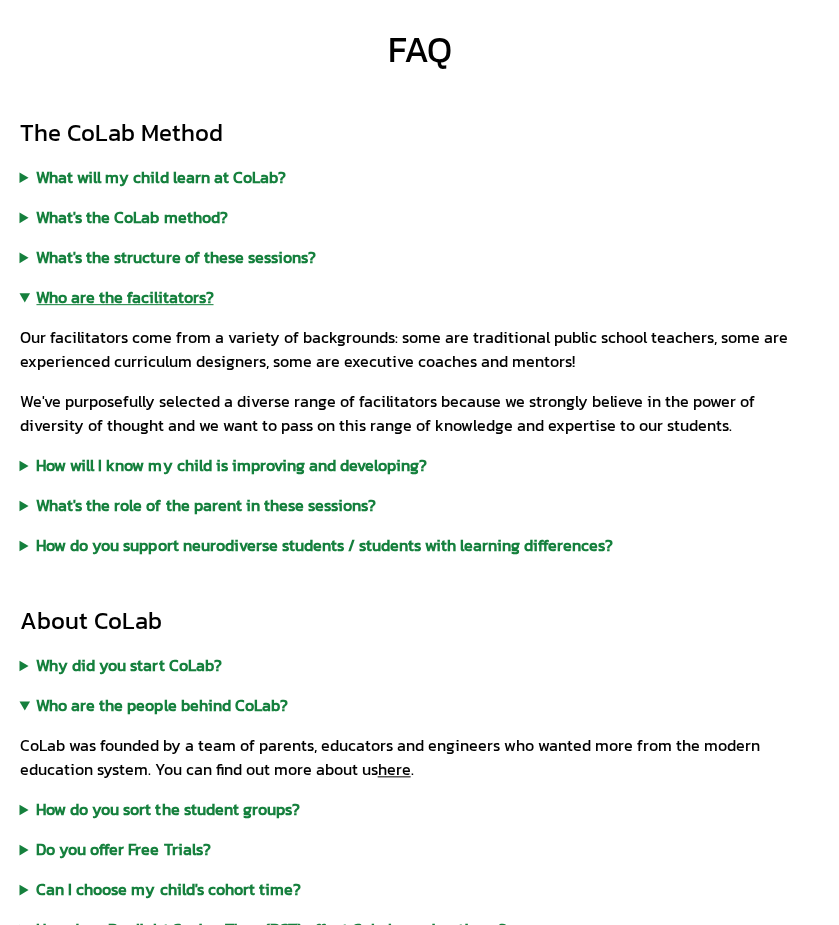 click on "Who are the facilitators?" at bounding box center [420, 297] 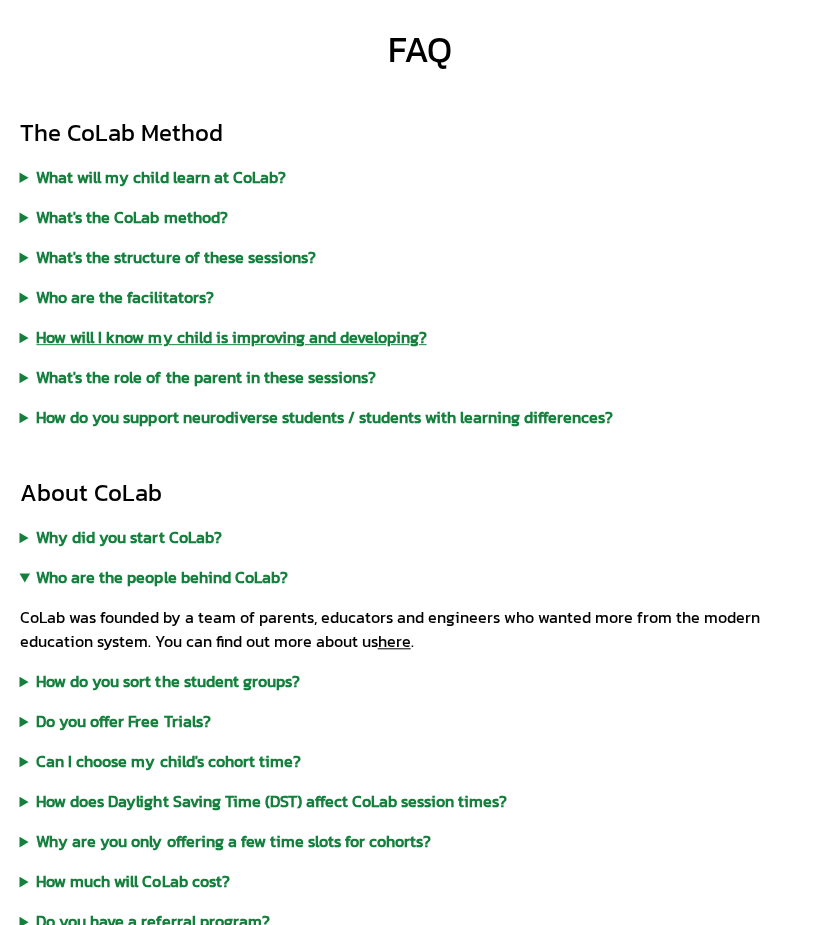 click on "How will I know my child is improving and developing?" at bounding box center (420, 337) 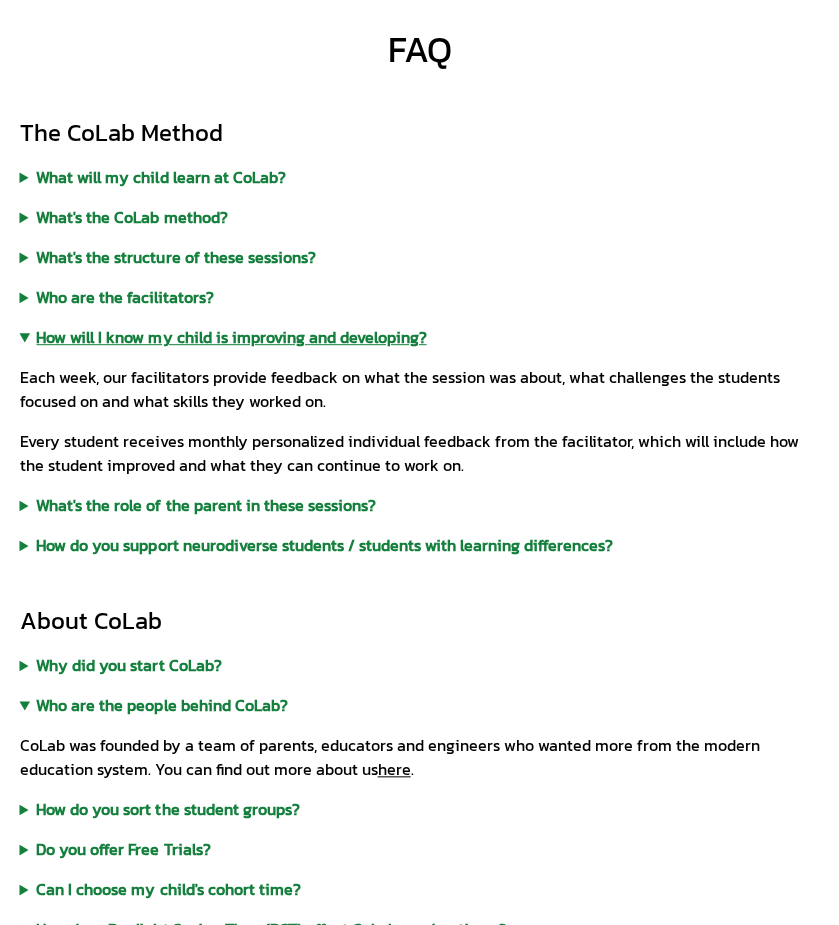 click on "How will I know my child is improving and developing?" at bounding box center [420, 337] 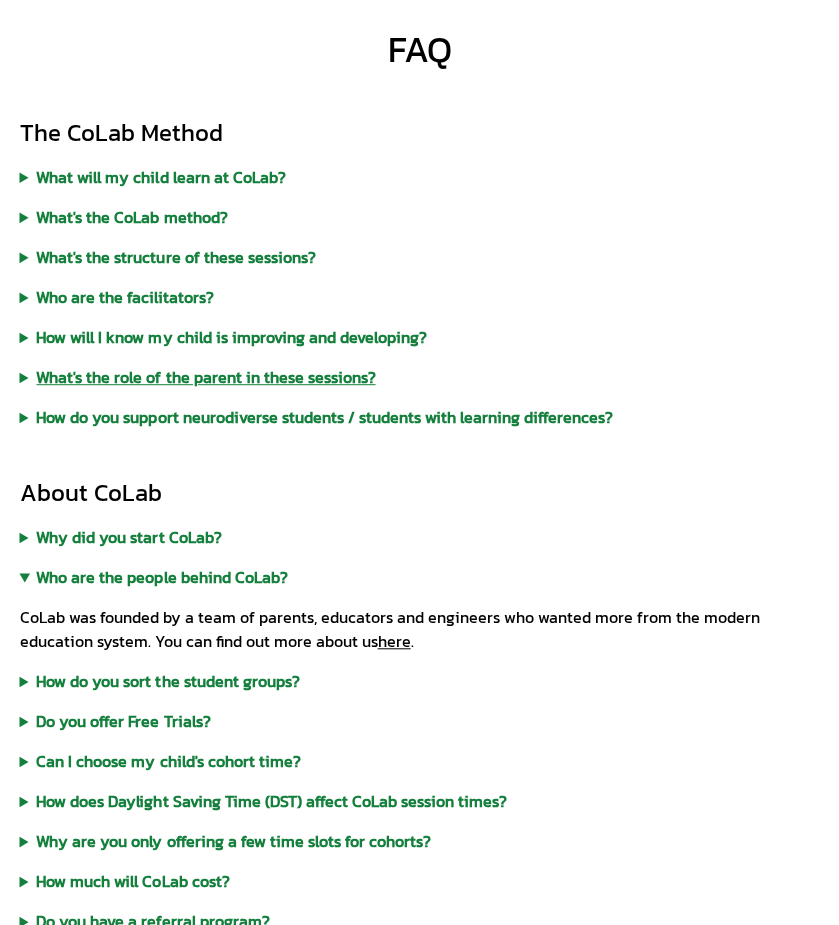 click on "What's the role of the parent in these sessions?" at bounding box center (420, 377) 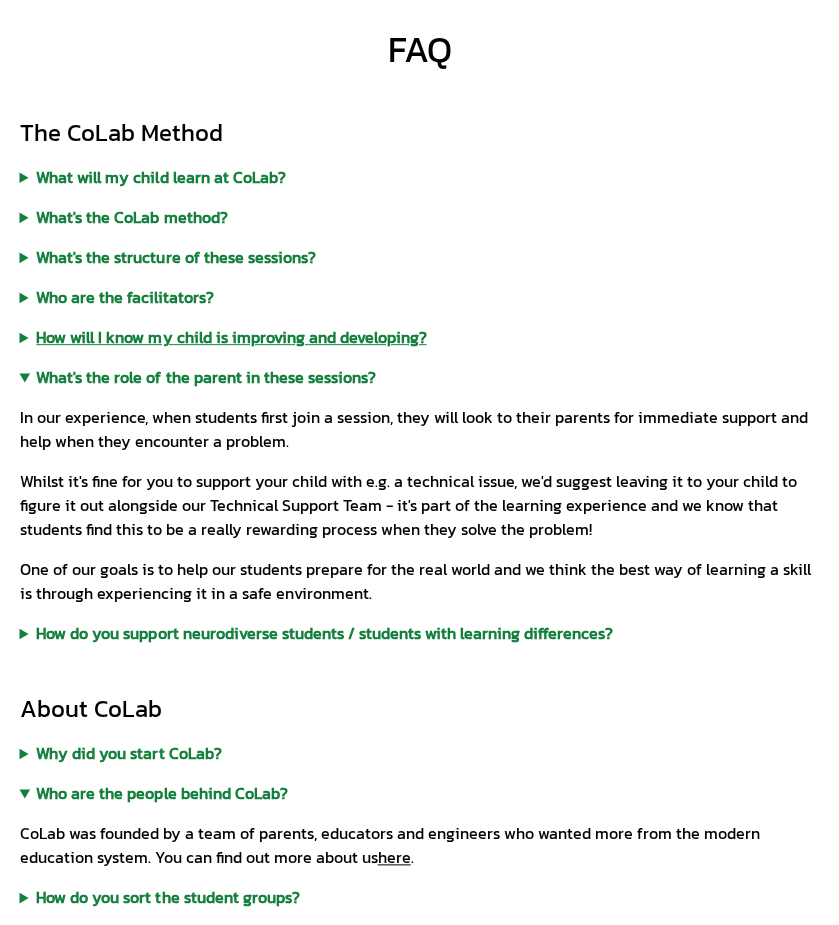 click on "How will I know my child is improving and developing?" at bounding box center [420, 337] 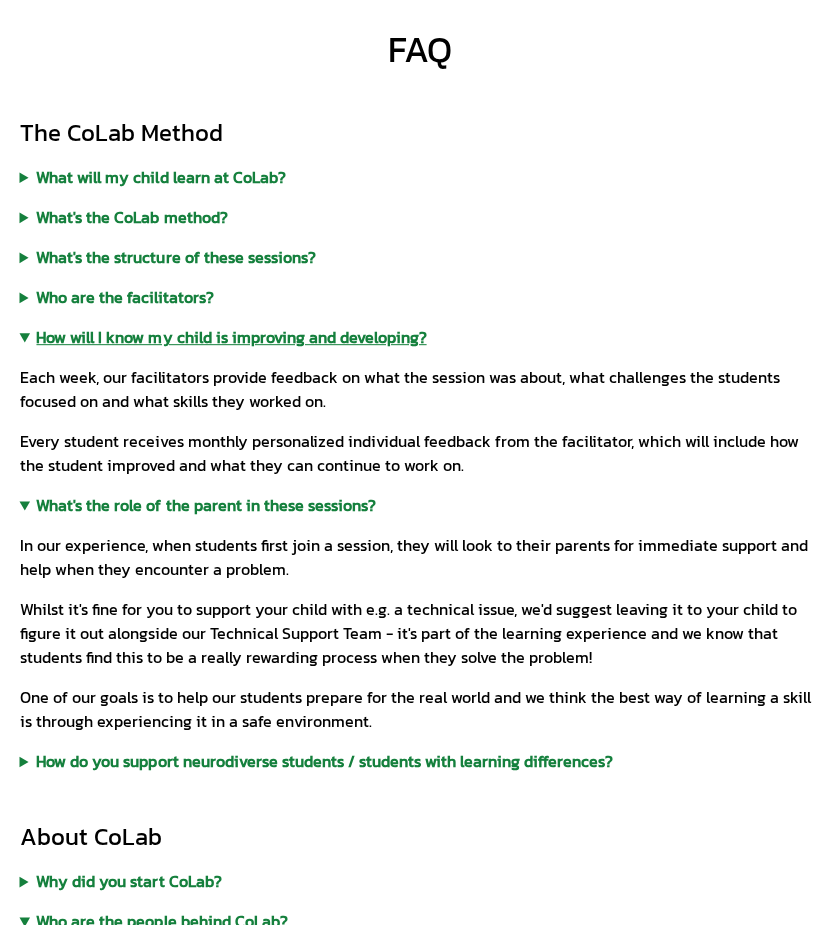 click on "How will I know my child is improving and developing?" at bounding box center [420, 337] 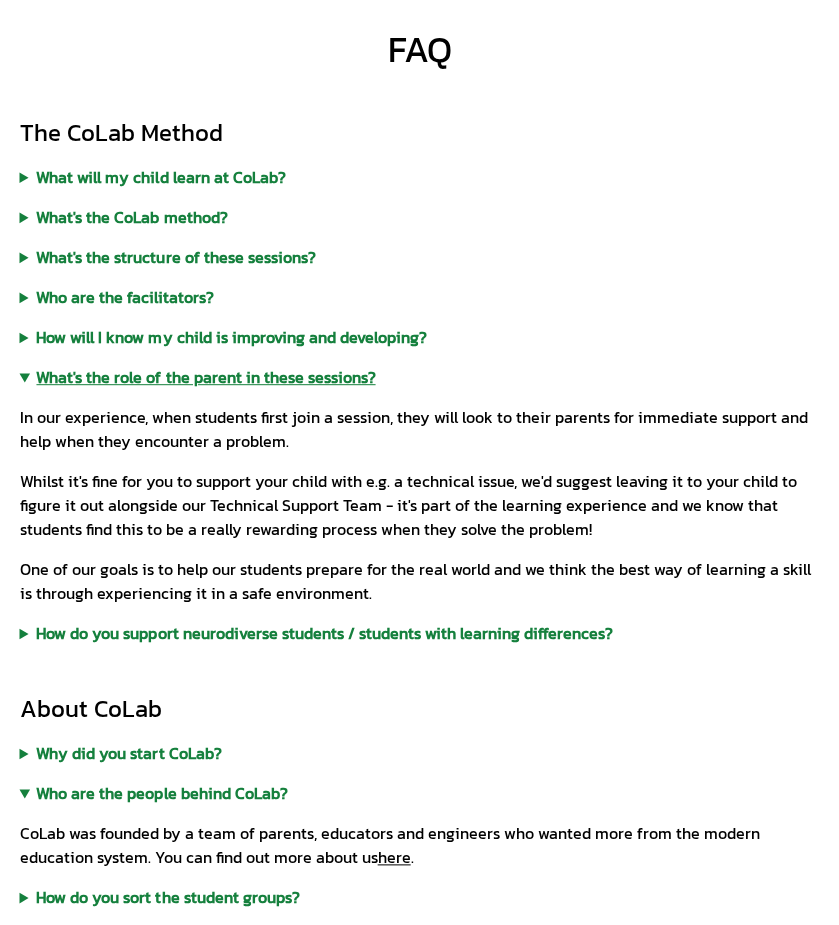 click on "What's the role of the parent in these sessions?" at bounding box center (420, 377) 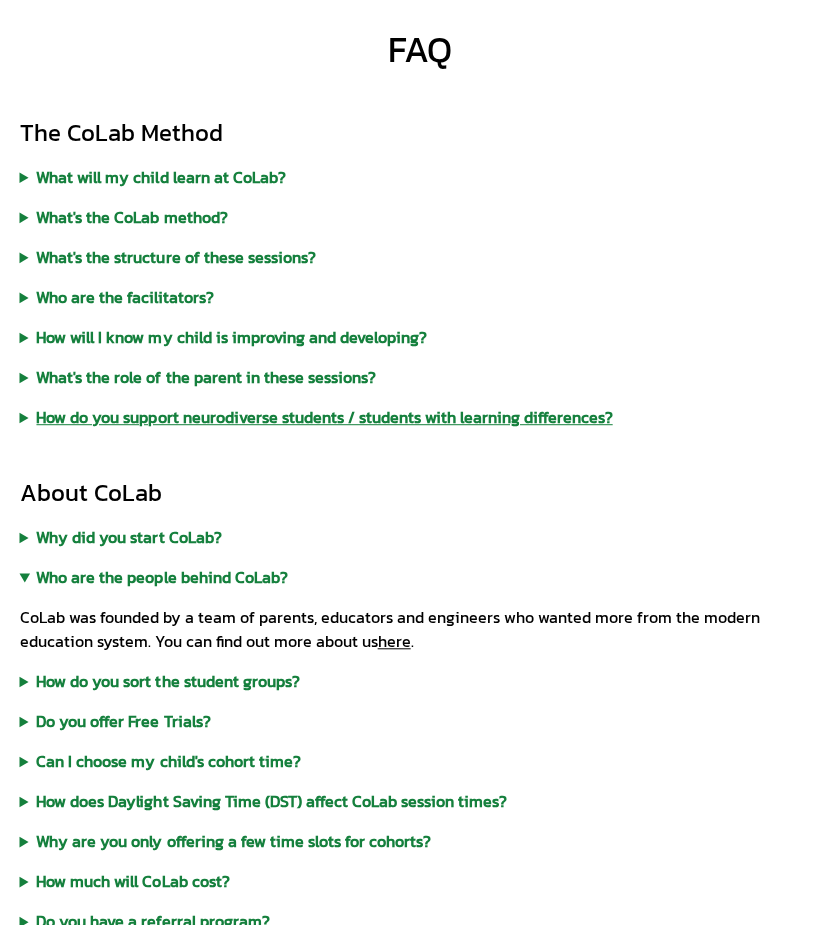 click on "How do you support neurodiverse students / students with learning differences?" at bounding box center (420, 417) 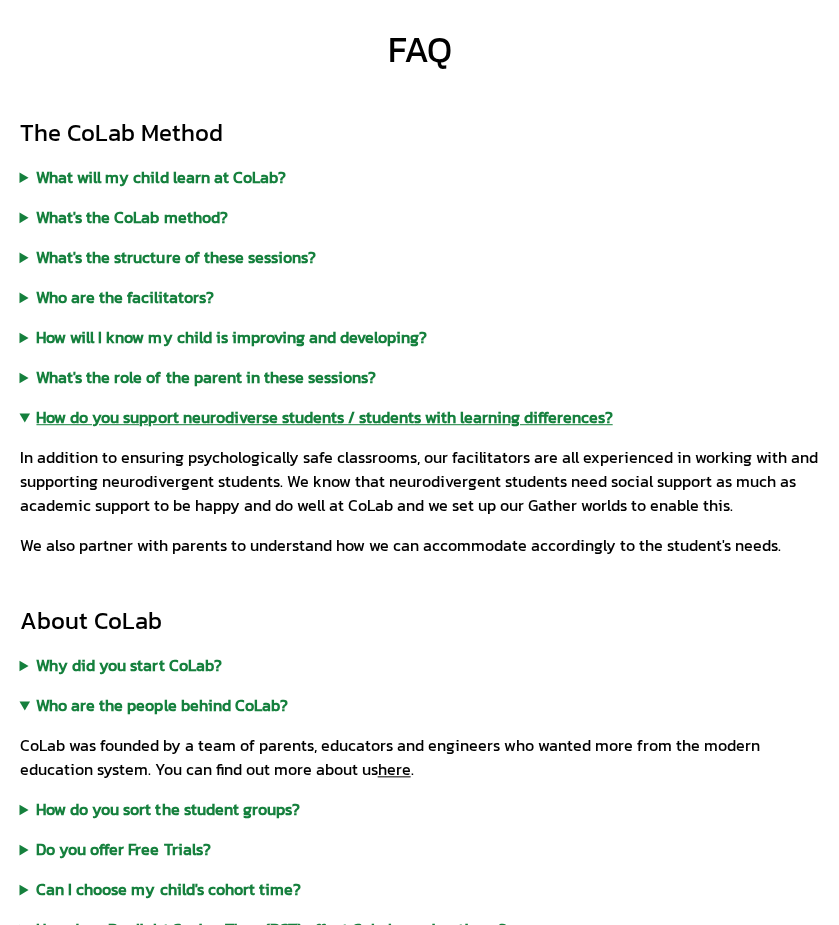 click on "How do you support neurodiverse students / students with learning differences?" at bounding box center (420, 417) 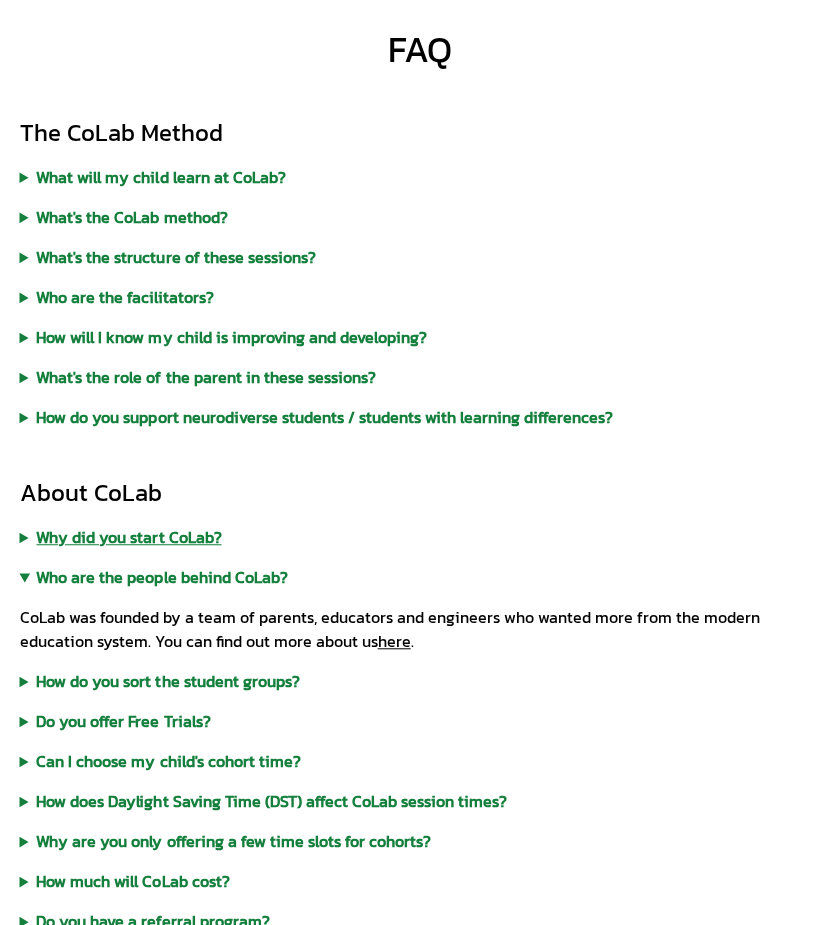click on "Why did you start CoLab?" at bounding box center (420, 537) 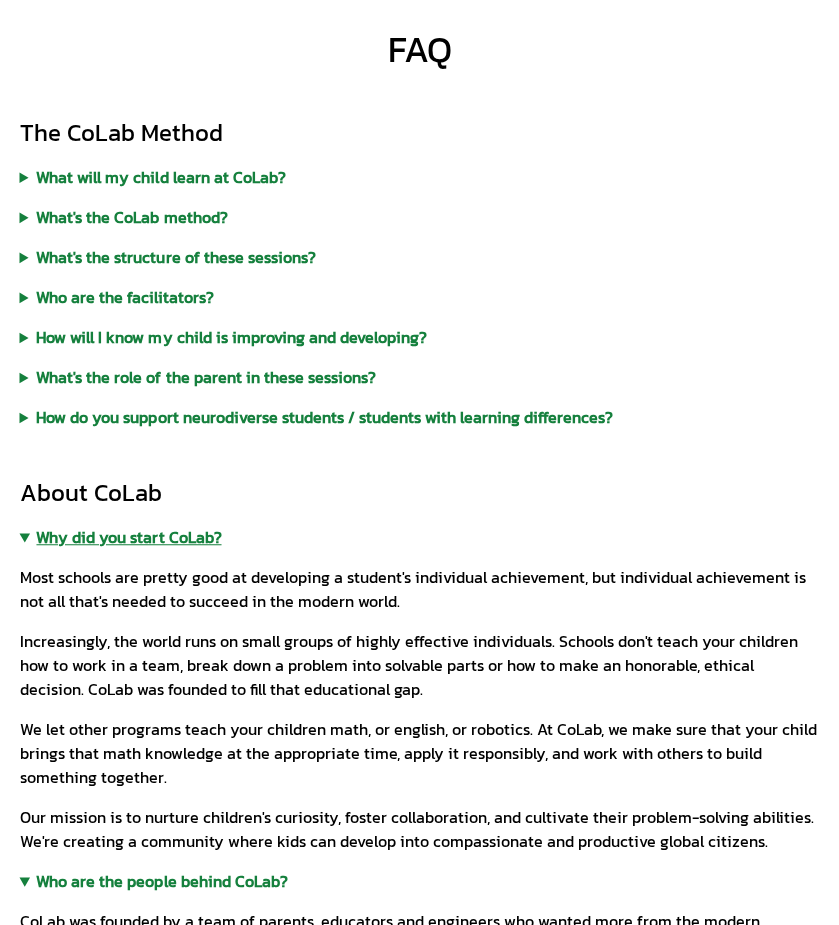 scroll, scrollTop: 400, scrollLeft: 0, axis: vertical 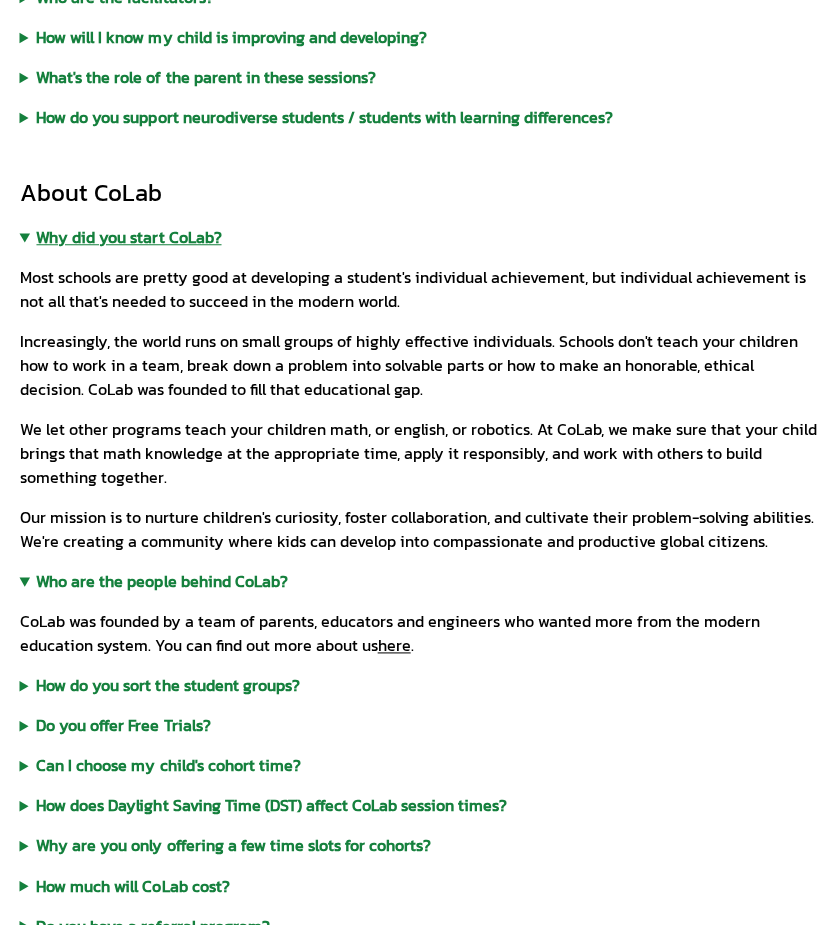 click on "Why did you start CoLab?" at bounding box center [420, 237] 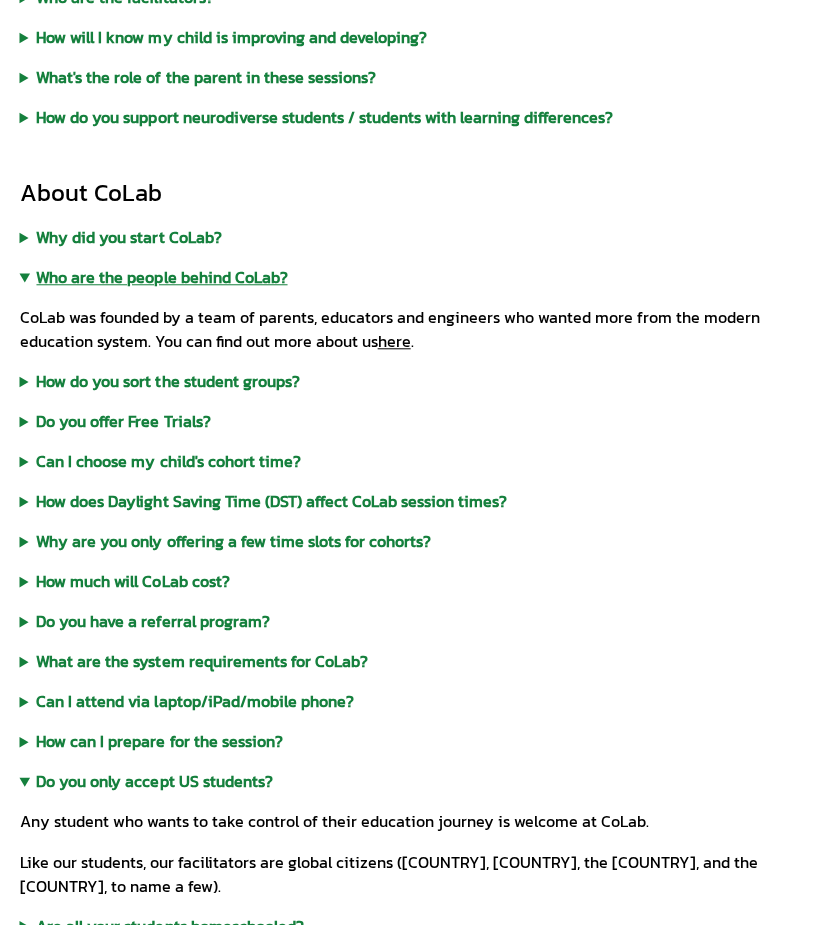 click on "Who are the people behind CoLab?" at bounding box center [420, 277] 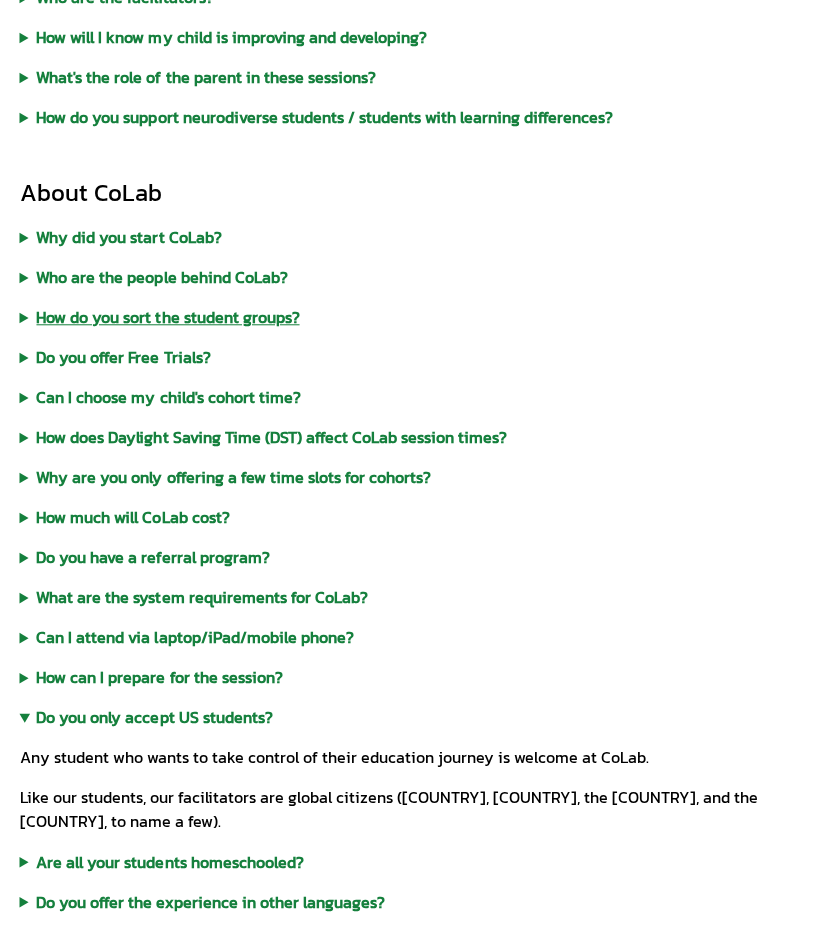 click on "How do you sort the student groups?" at bounding box center [420, 317] 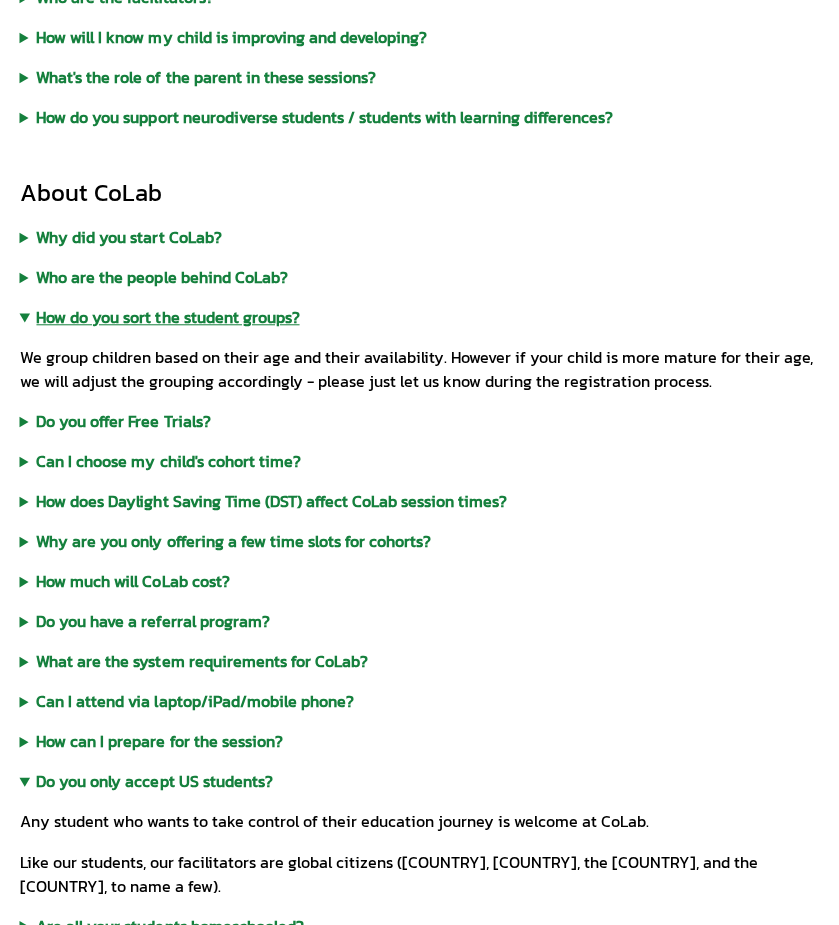 scroll, scrollTop: 0, scrollLeft: 0, axis: both 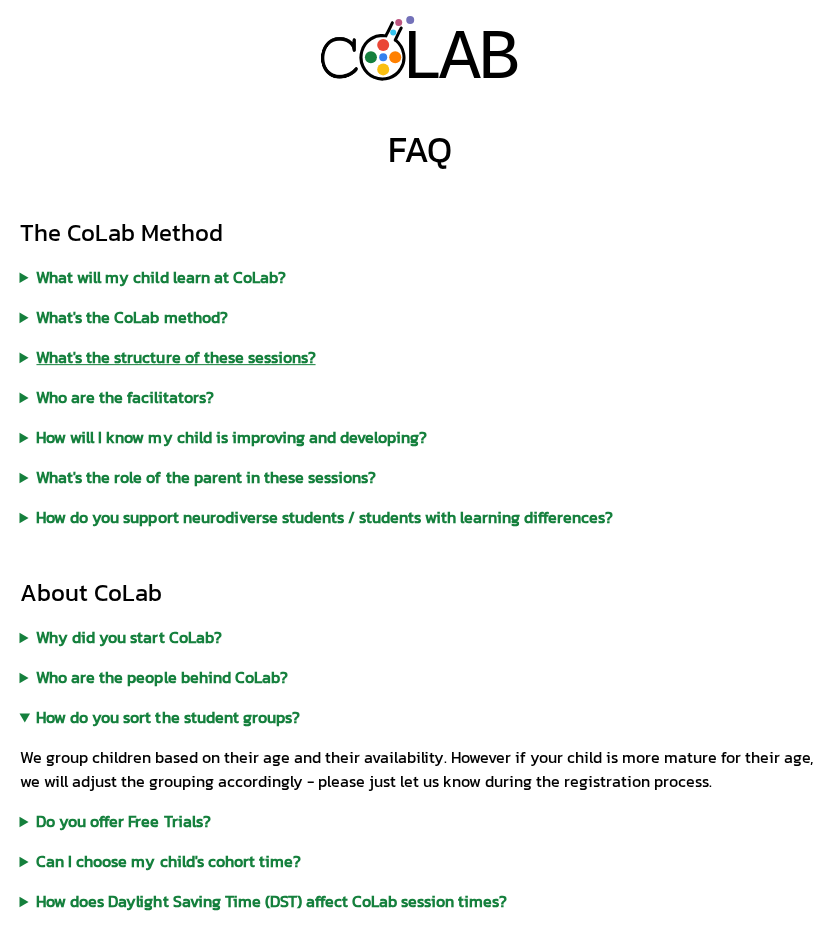 click on "What's the structure of these sessions?" at bounding box center [420, 357] 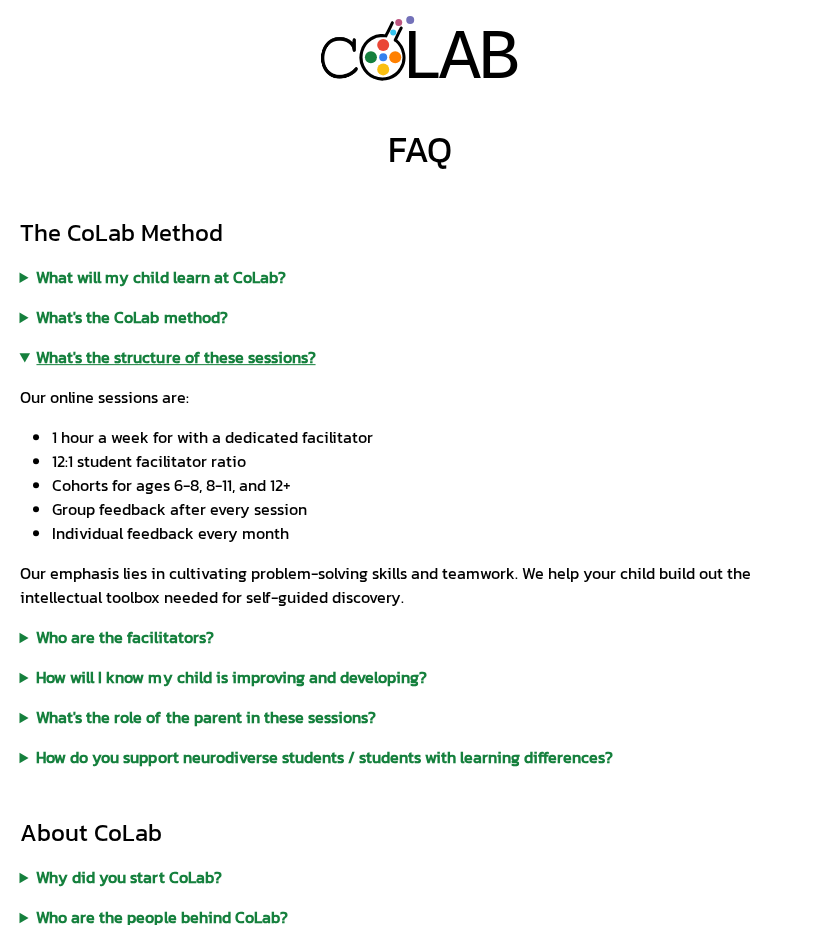 click on "What's the structure of these sessions?" at bounding box center (420, 357) 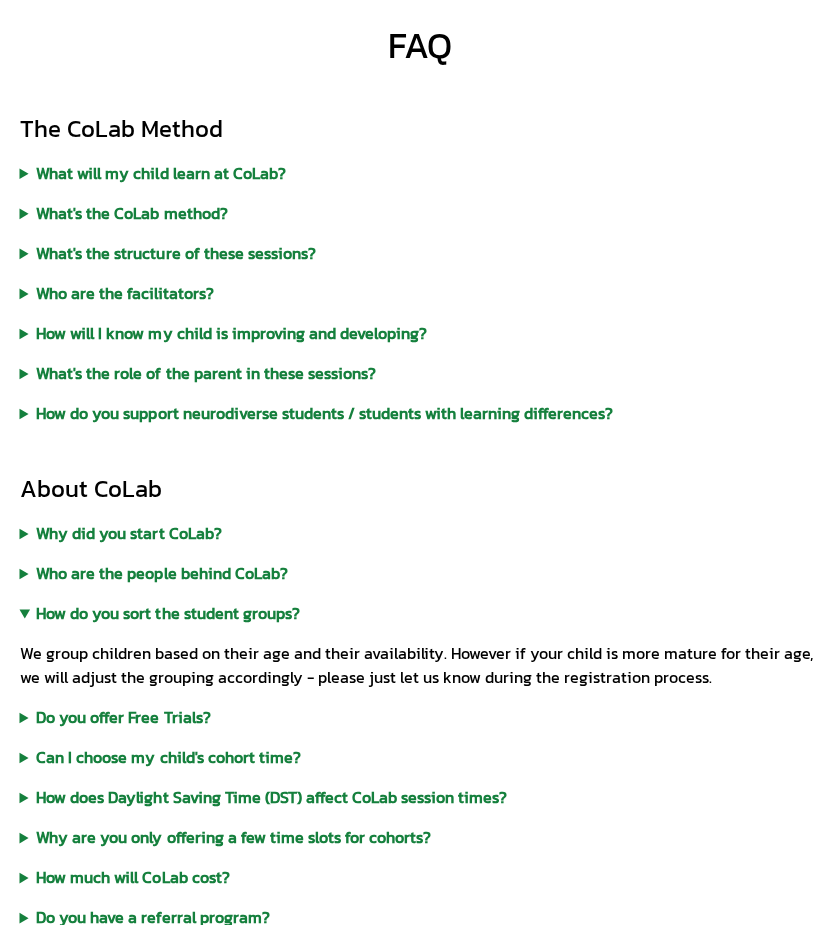 scroll, scrollTop: 200, scrollLeft: 0, axis: vertical 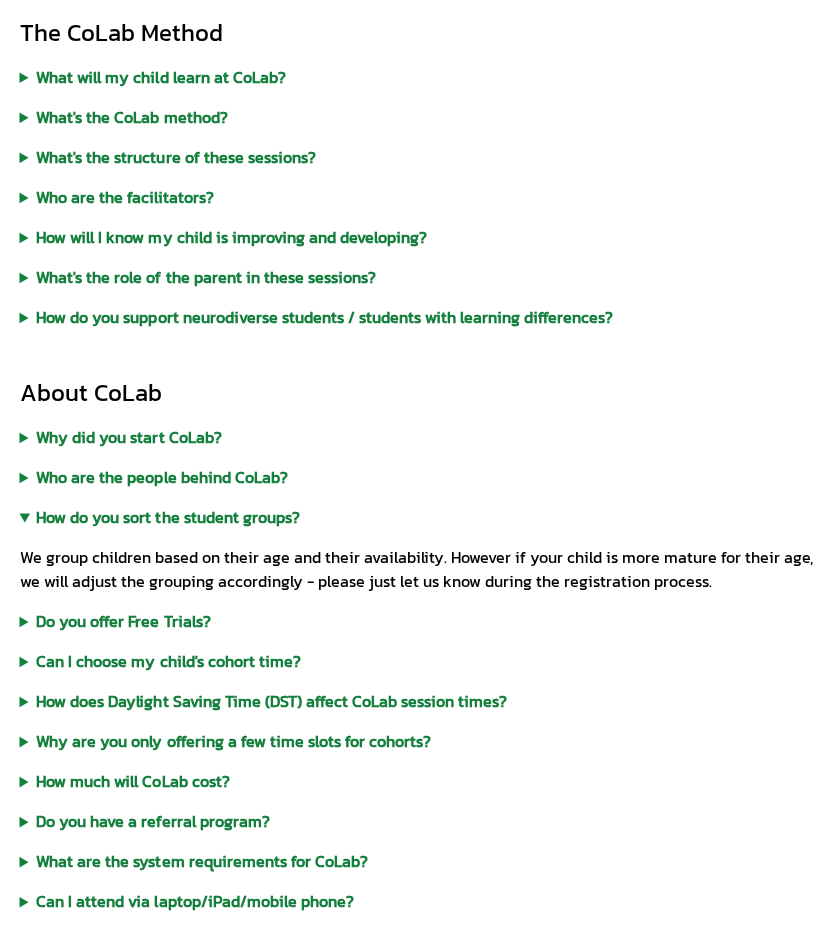 click on "We group children based on their age and their availability. However if your child is more mature for their age, we will adjust the grouping accordingly - please just let us know during the registration process." at bounding box center [420, 561] 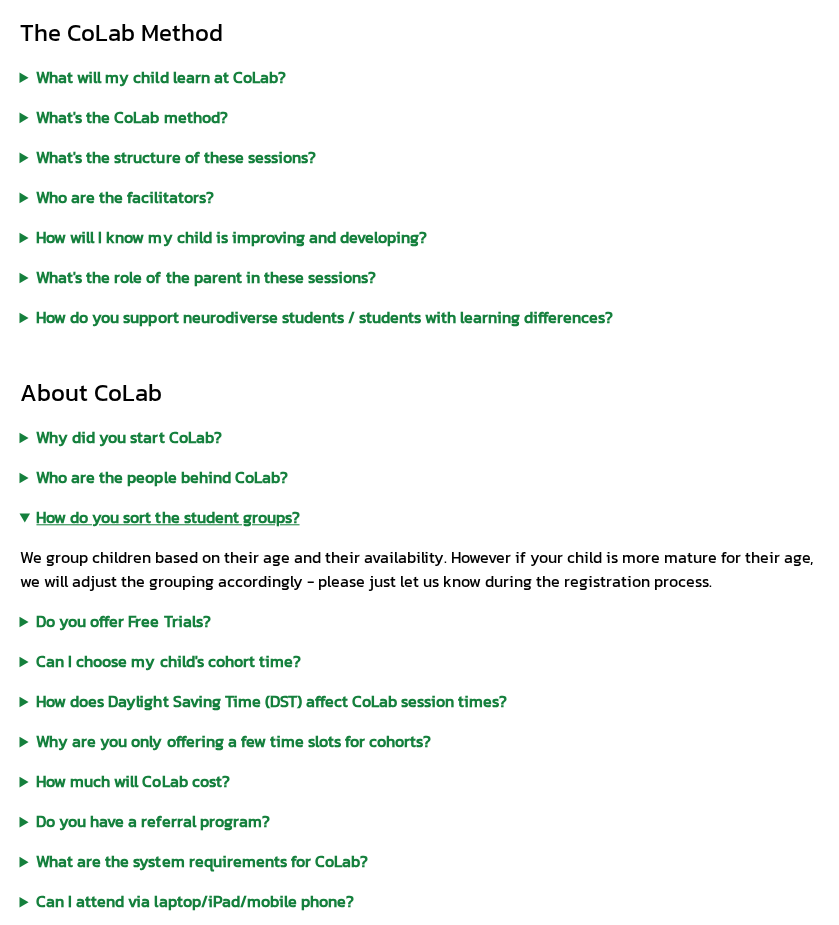 click on "How do you sort the student groups?" at bounding box center (420, 517) 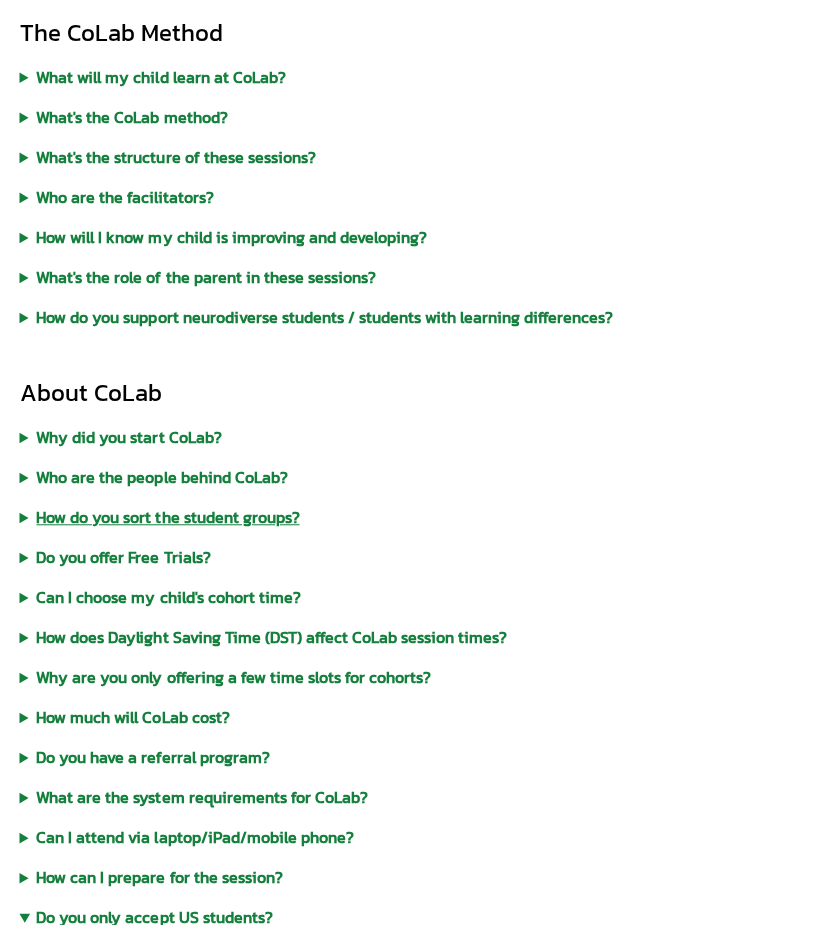 scroll, scrollTop: 400, scrollLeft: 0, axis: vertical 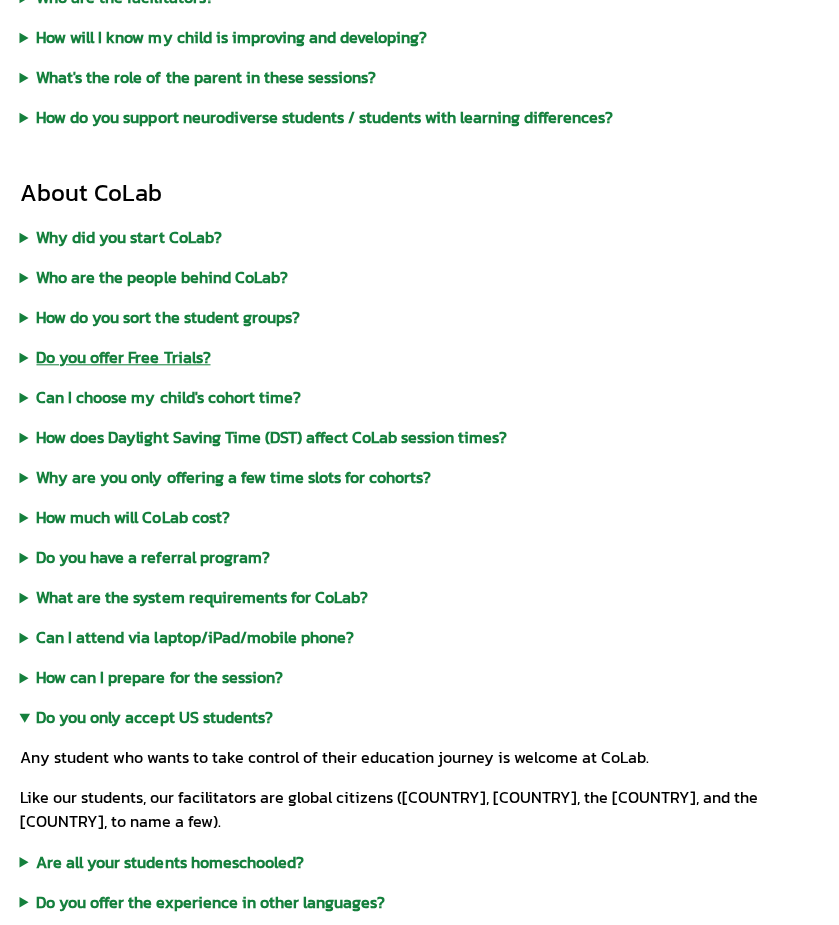 click on "Do you offer Free Trials?" at bounding box center (420, 357) 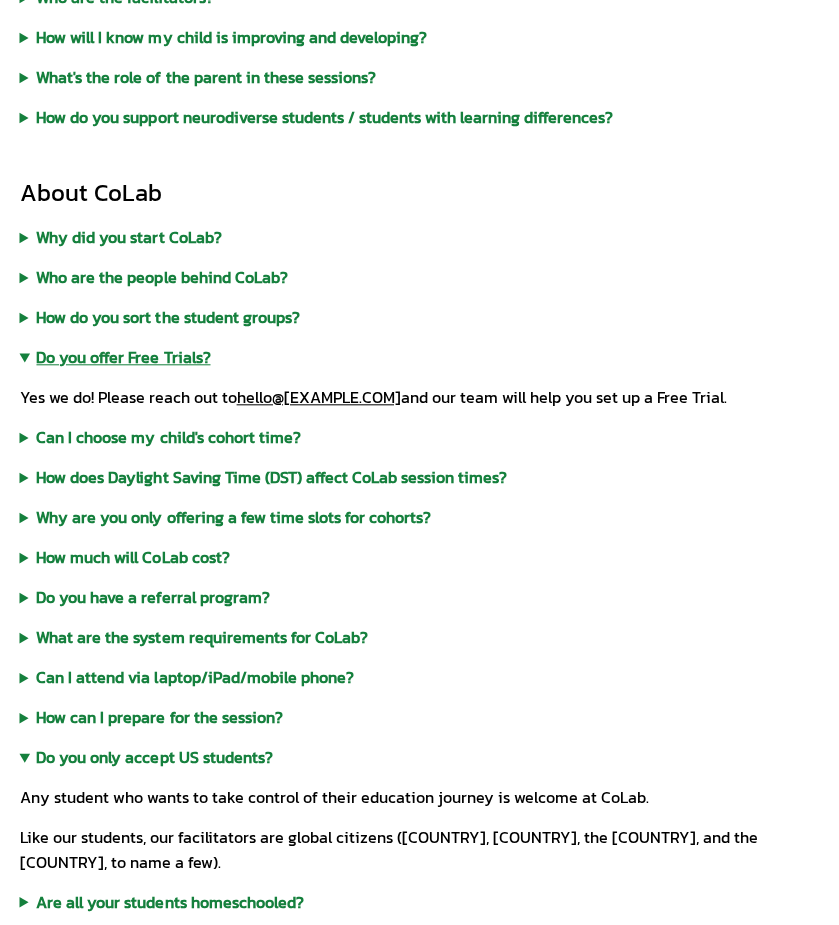click on "Do you offer Free Trials?" at bounding box center [420, 357] 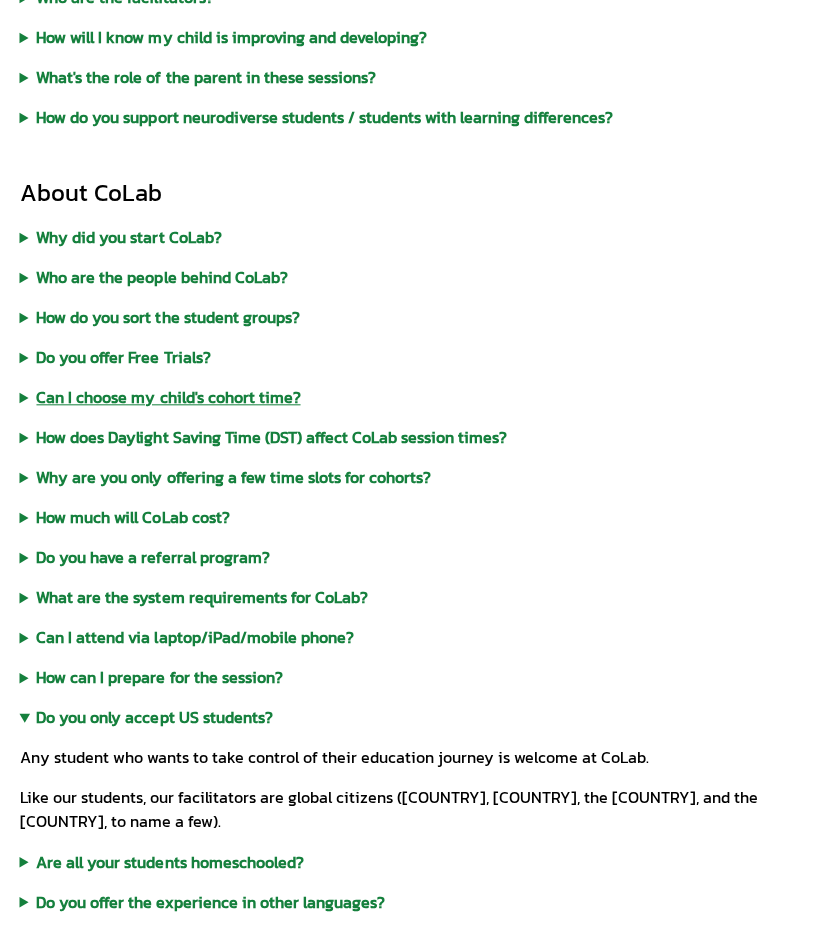 click on "Can I choose my child's cohort time?" at bounding box center [420, 397] 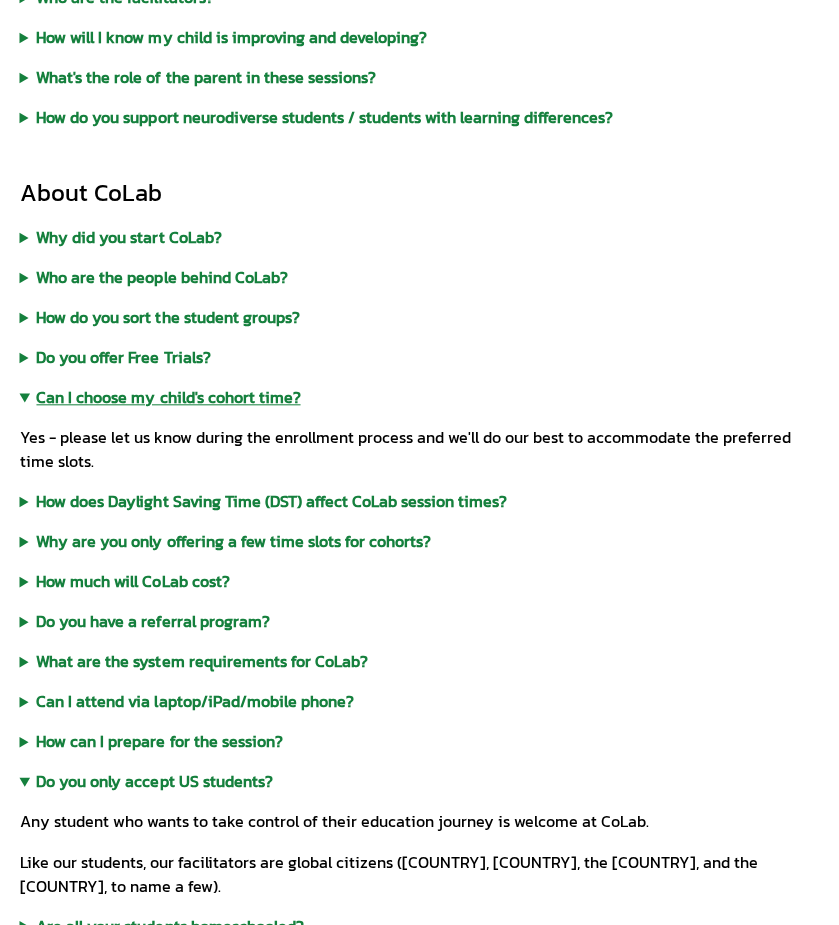 click on "Can I choose my child's cohort time?" at bounding box center (420, 397) 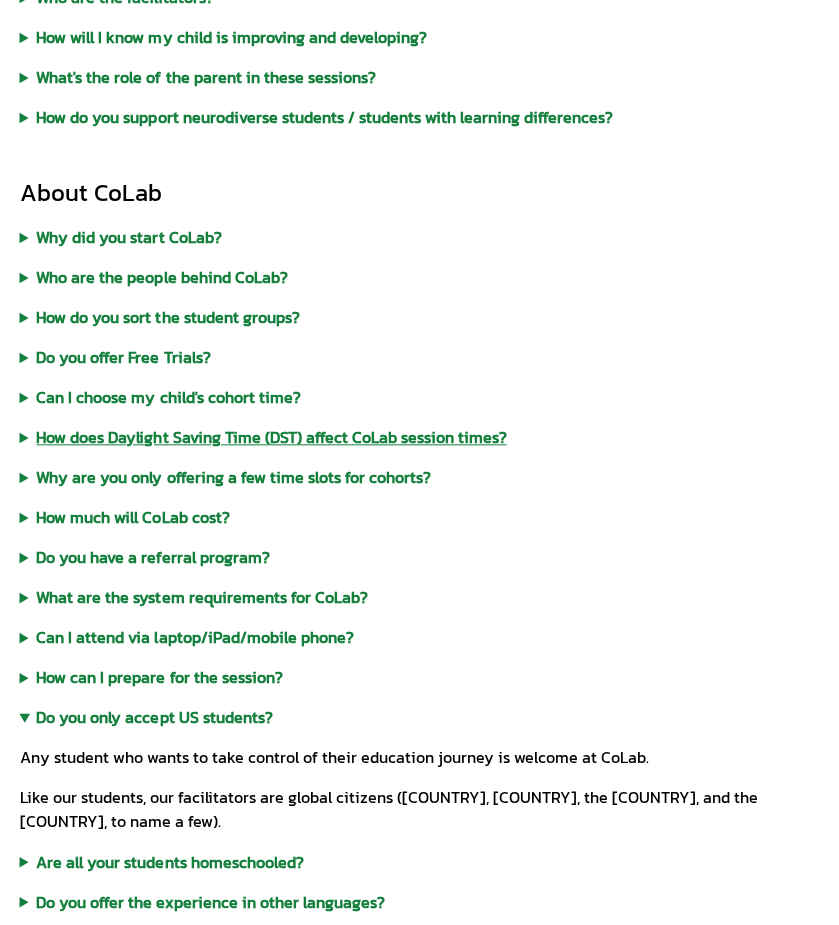 click on "How does Daylight Saving Time (DST) affect CoLab session times?" at bounding box center [420, 437] 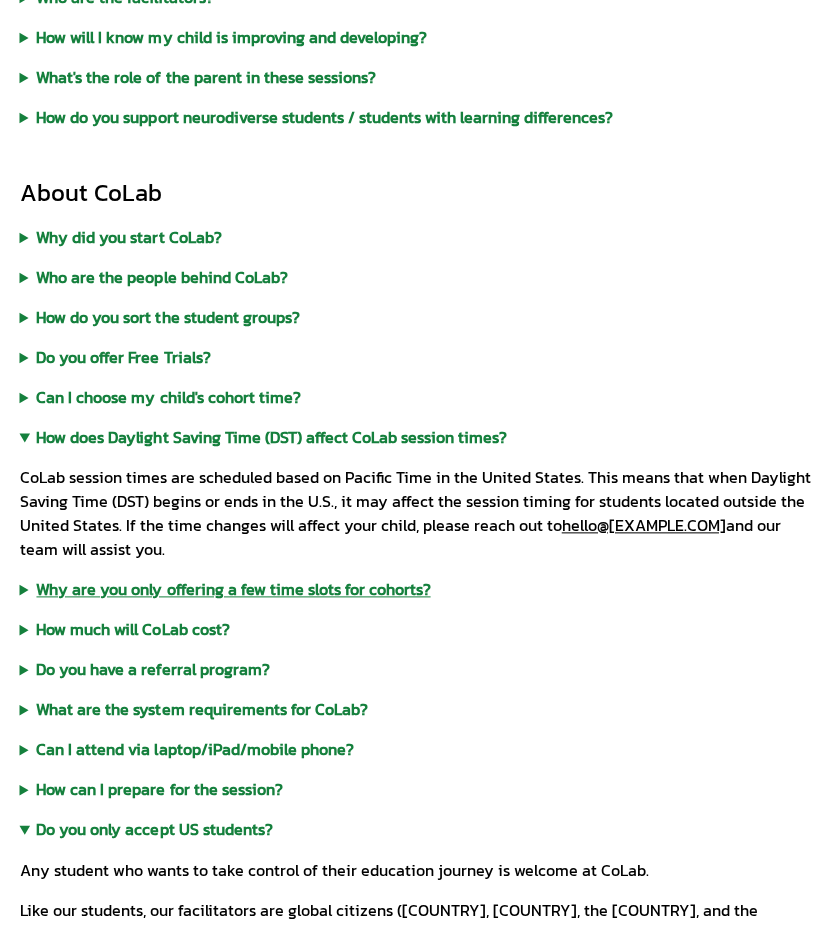 click on "Why are you only offering a few time slots for cohorts?" at bounding box center [420, 589] 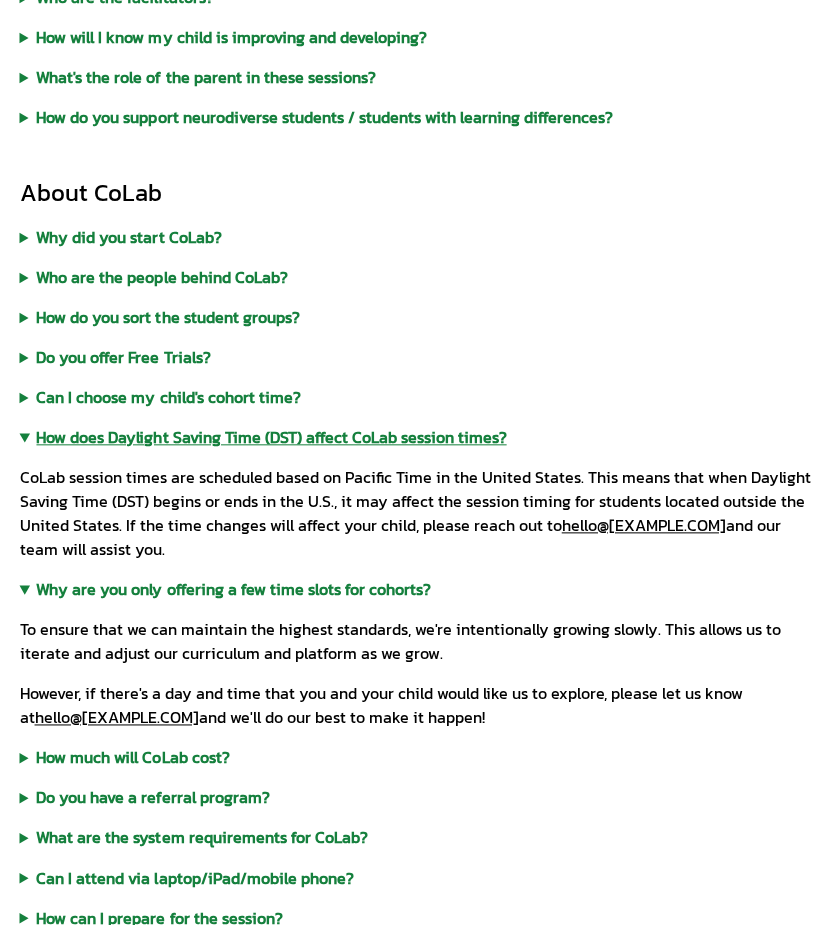 click on "How does Daylight Saving Time (DST) affect CoLab session times?" at bounding box center [420, 437] 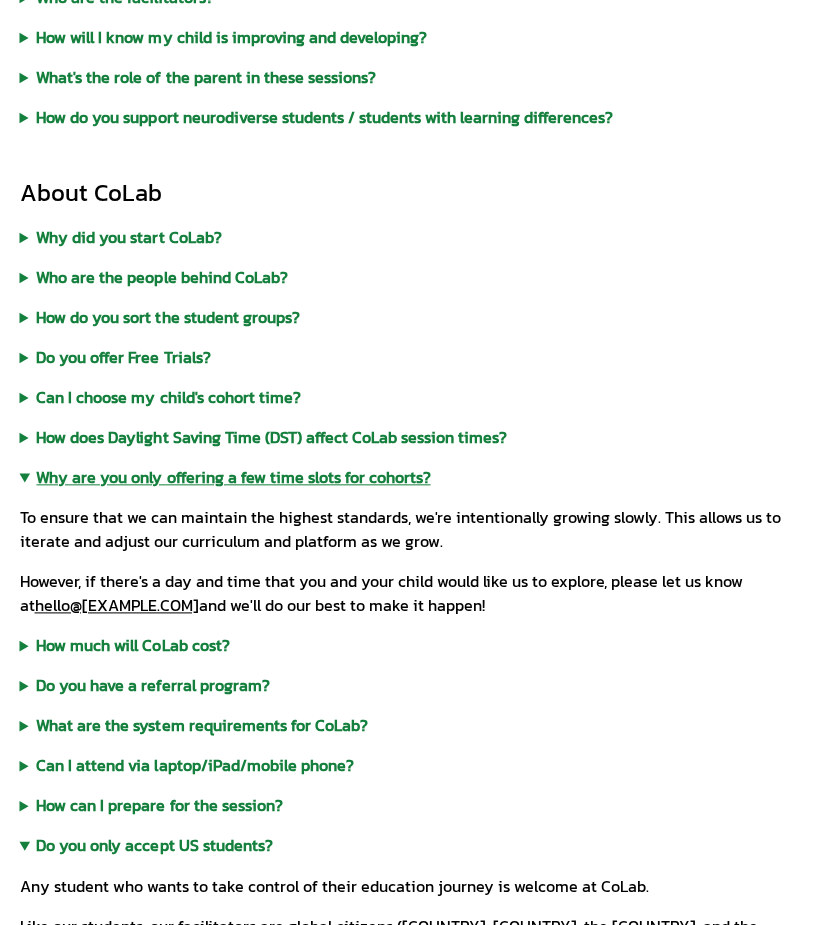 click on "Why are you only offering a few time slots for cohorts?" at bounding box center [420, 477] 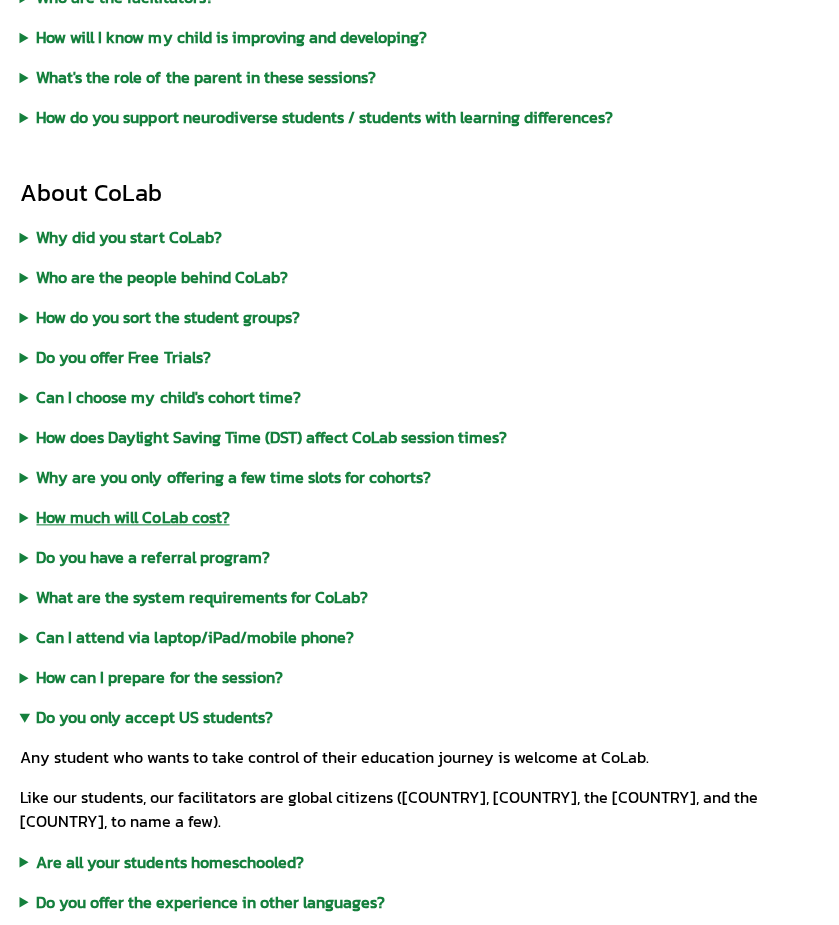 click on "About CoLab Why did you start CoLab? Most schools are pretty good at developing a student's individual achievement, but individual achievement is not all that's needed to succeed in the modern world.
Increasingly, the world runs on small groups of highly effective individuals. Schools don't teach your children how to work in a team, break down a problem into solvable parts or how to make an honorable, ethical decision. CoLab was founded to fill that educational gap.
We let other programs teach your children math, or english, or robotics. At CoLab, we make sure that your child brings that math knowledge at the appropriate time, apply it responsibly, and work with others to build something together.
Our mission is to nurture children's curiosity, foster collaboration, and cultivate their problem-solving abilities. We're creating a community where kids can develop into compassionate and productive global citizens. Who are the people behind CoLab? here . How do you sort the student groups?" at bounding box center [420, 705] 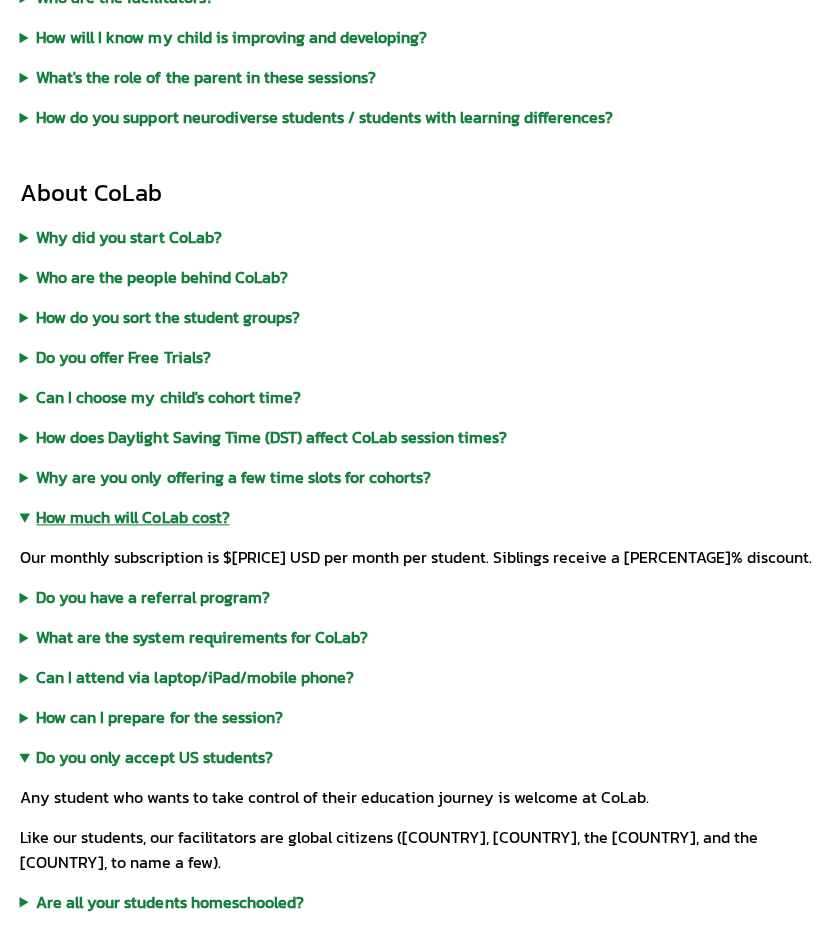 click on "How much will CoLab cost?" at bounding box center [420, 517] 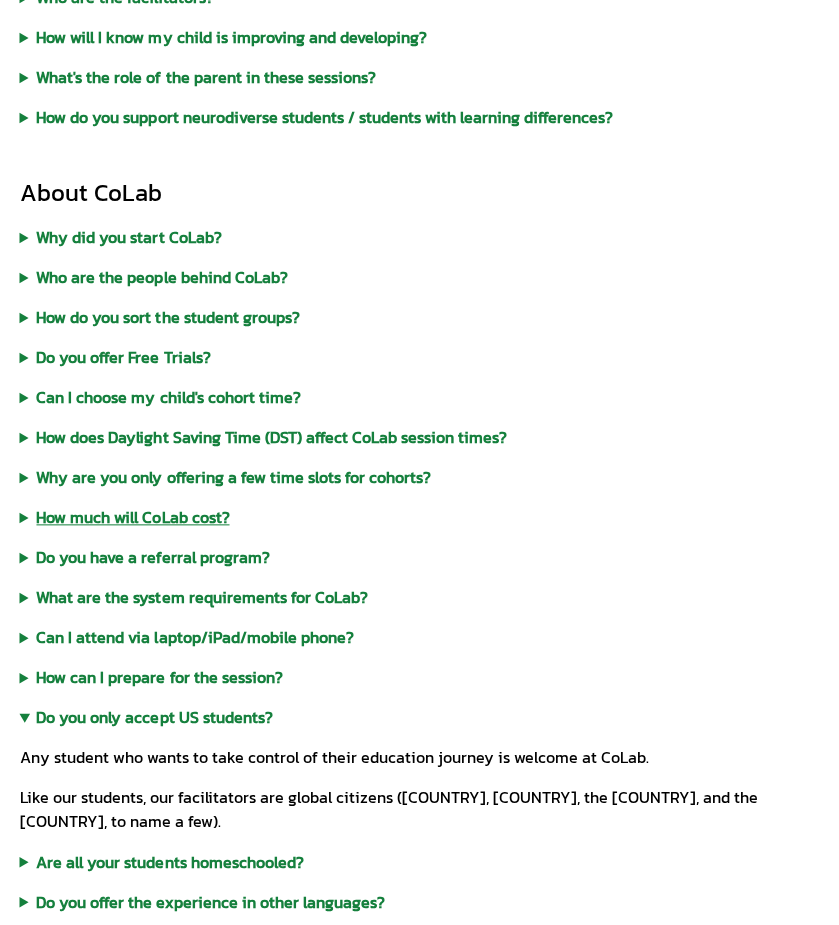 click on "How much will CoLab cost?" at bounding box center (420, 517) 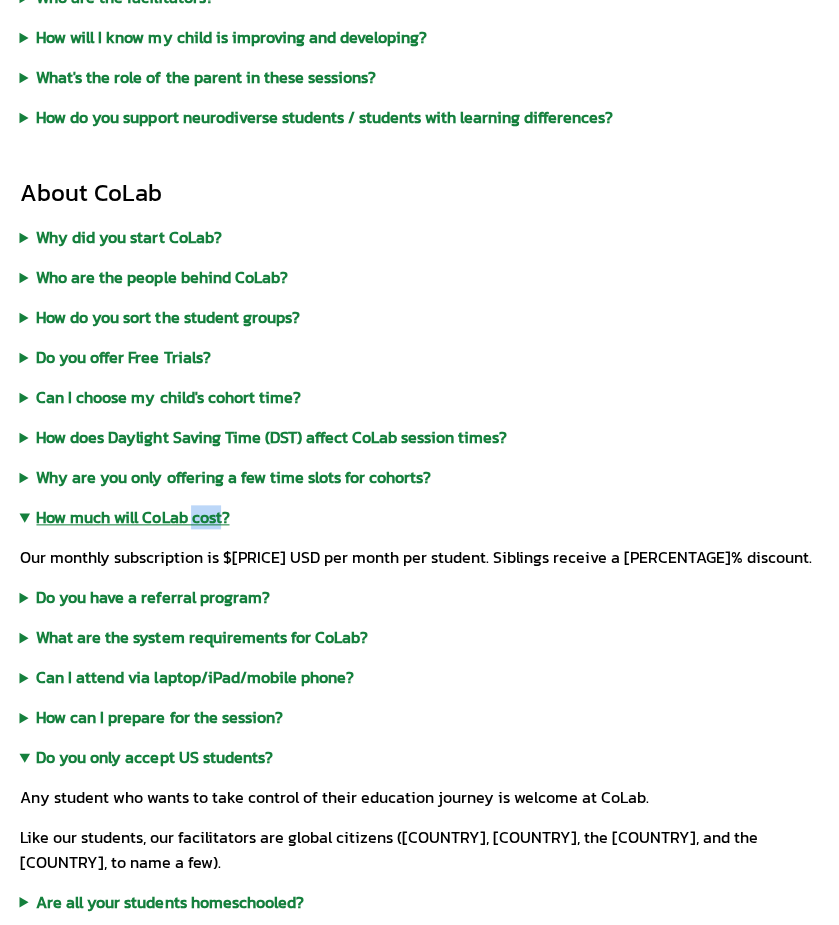 click on "How much will CoLab cost?" at bounding box center (420, 517) 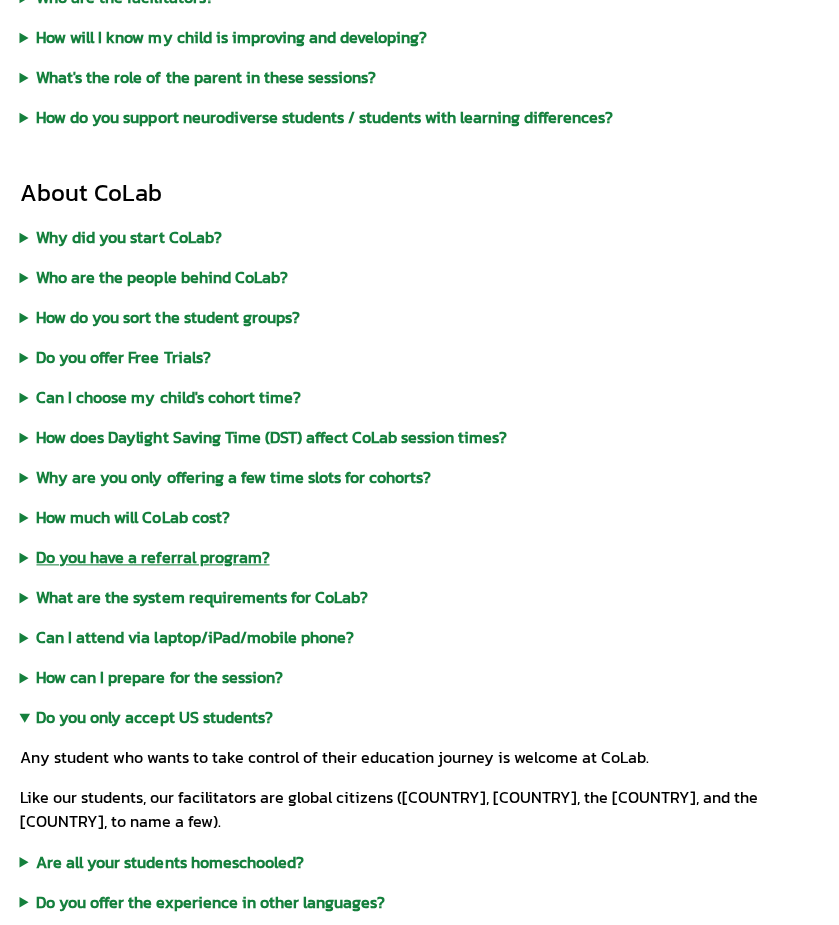 click on "Do you have a referral program?" at bounding box center [420, 557] 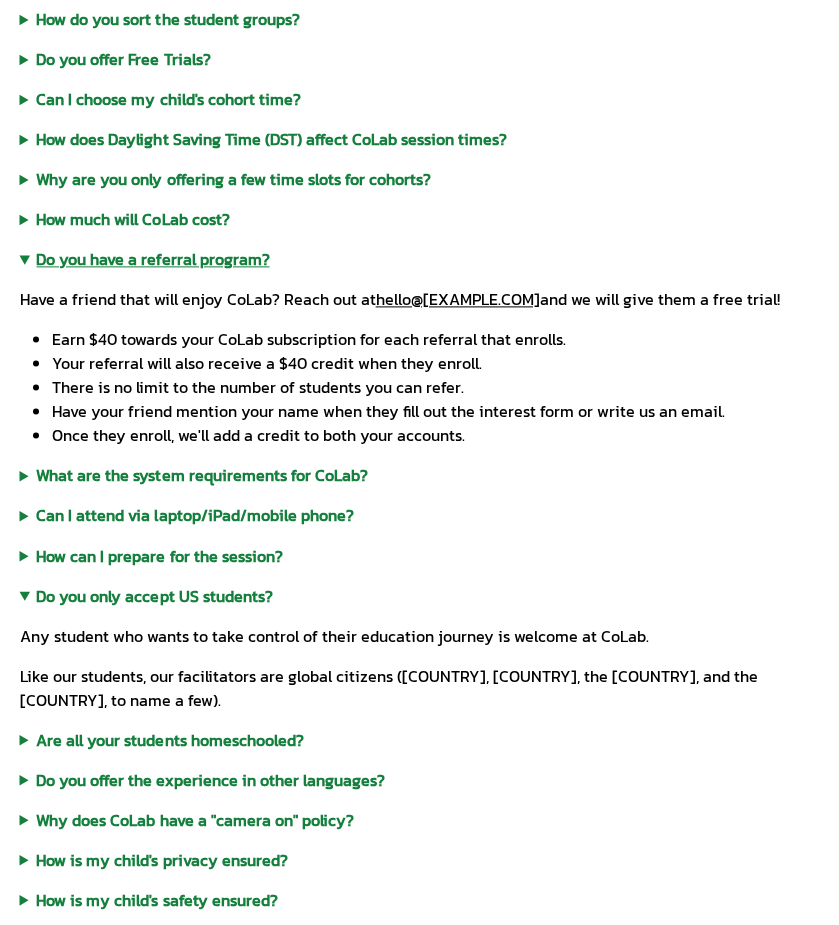 scroll, scrollTop: 700, scrollLeft: 0, axis: vertical 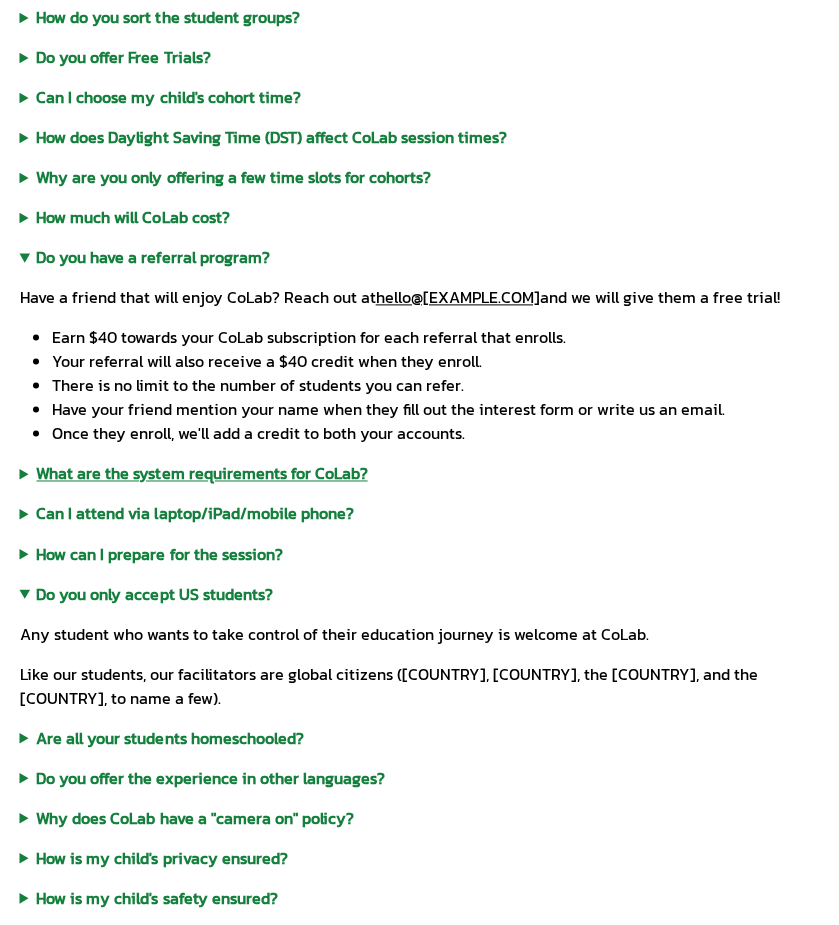 click on "What are the system requirements for CoLab?" at bounding box center (420, 473) 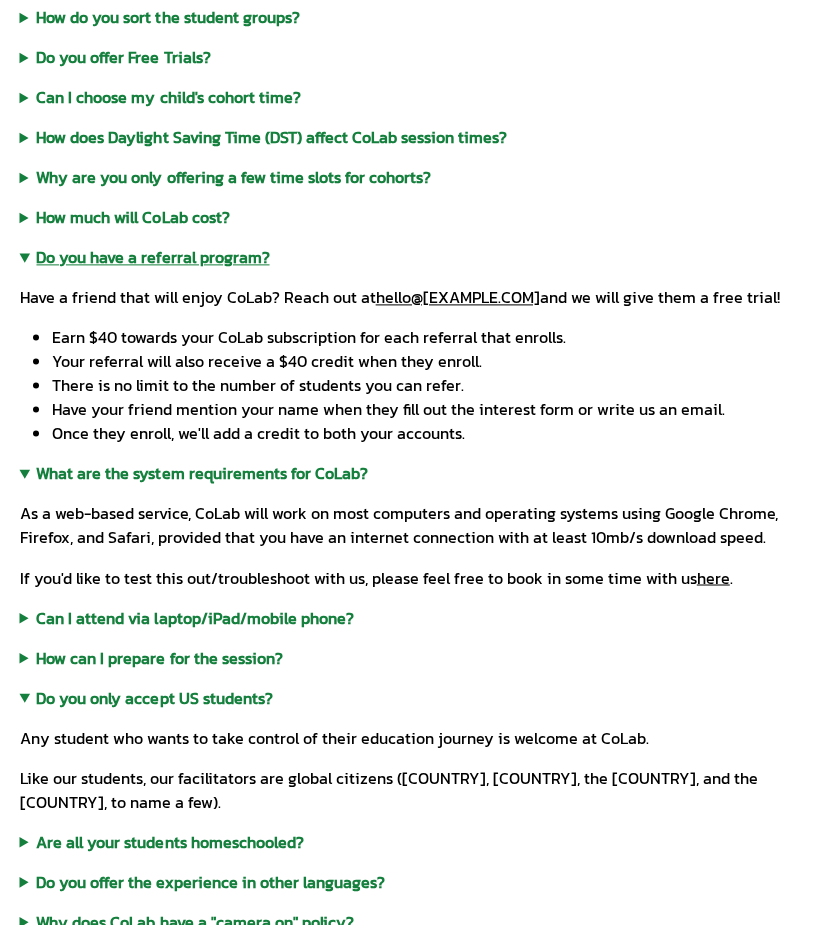 click on "Do you have a referral program?" at bounding box center [420, 257] 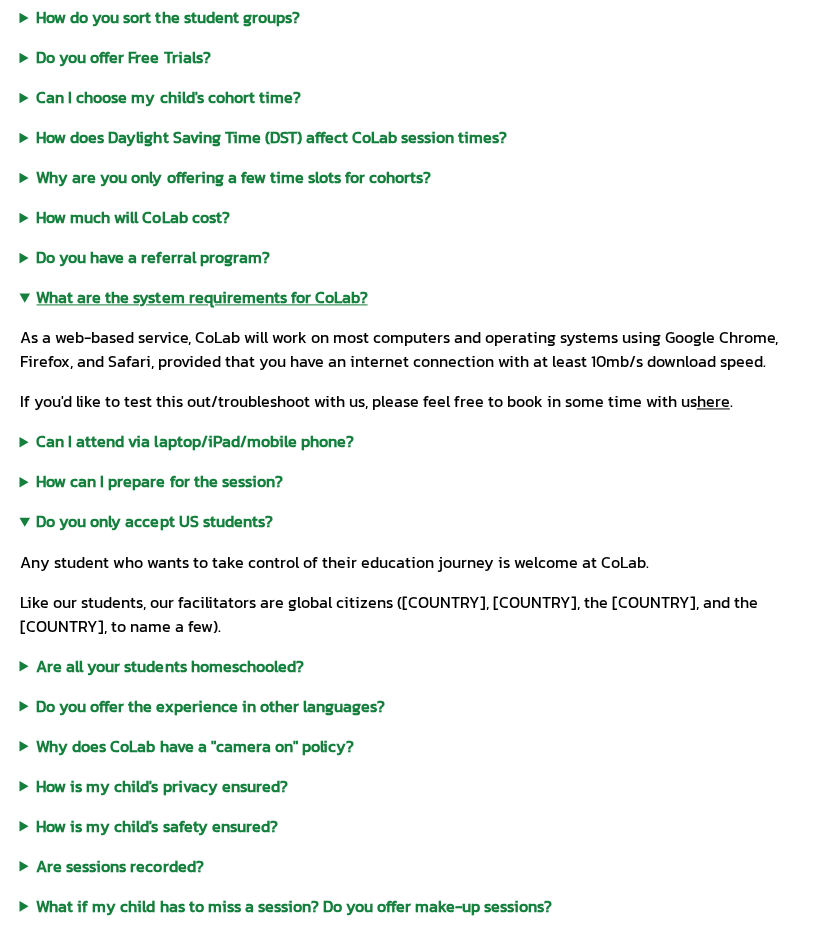 click on "What are the system requirements for CoLab?" at bounding box center (420, 297) 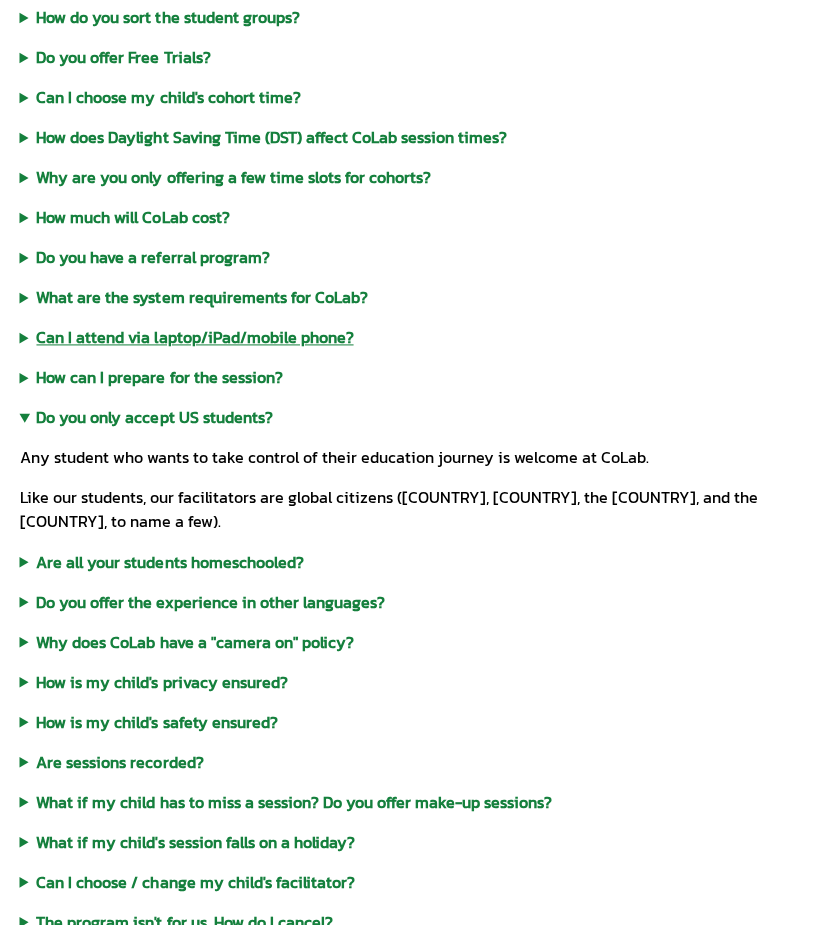 click on "Can I attend via laptop/iPad/mobile phone?" at bounding box center (420, 337) 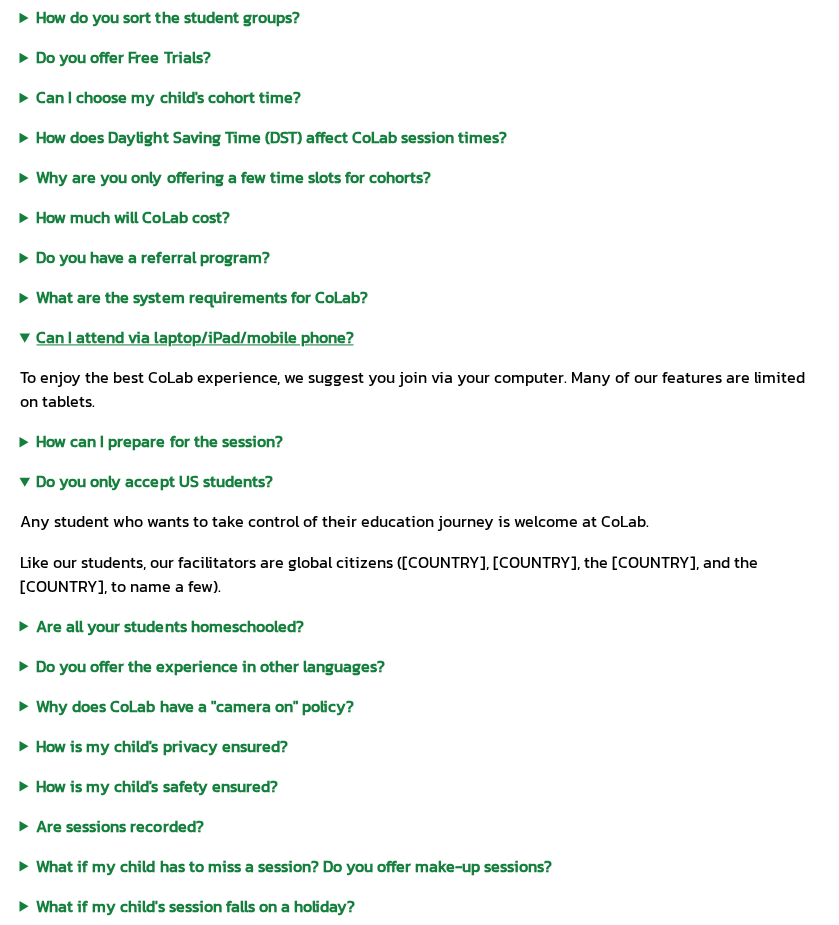 click on "Can I attend via laptop/iPad/mobile phone?" at bounding box center [420, 337] 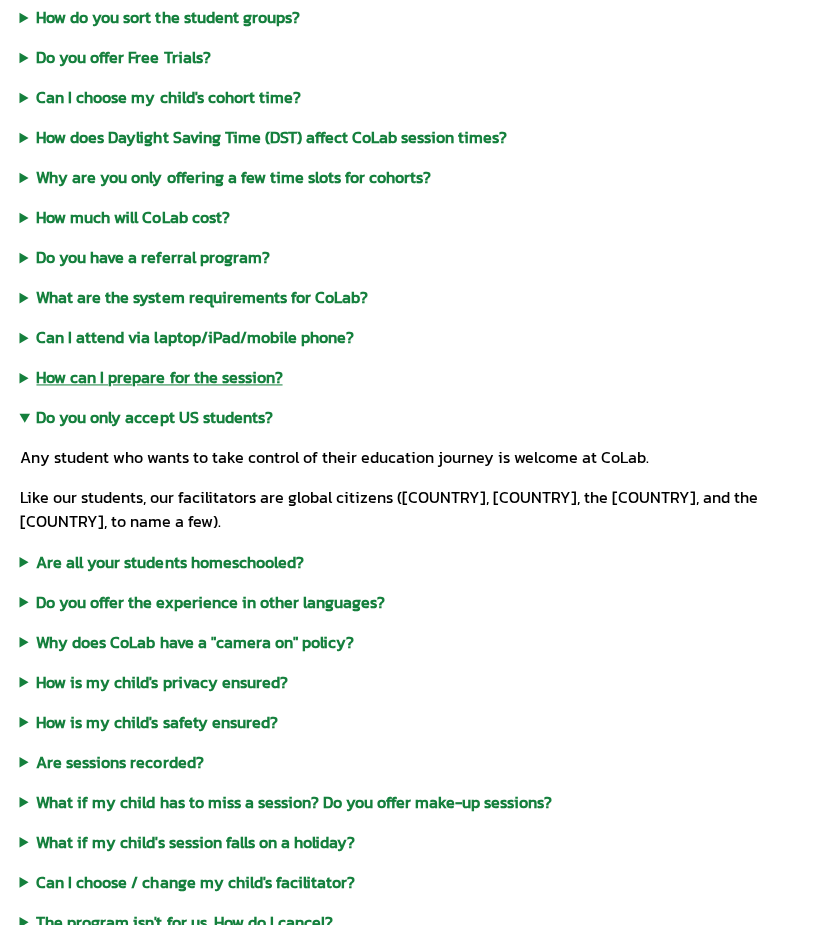 click on "How can I prepare for the session?" at bounding box center (420, 377) 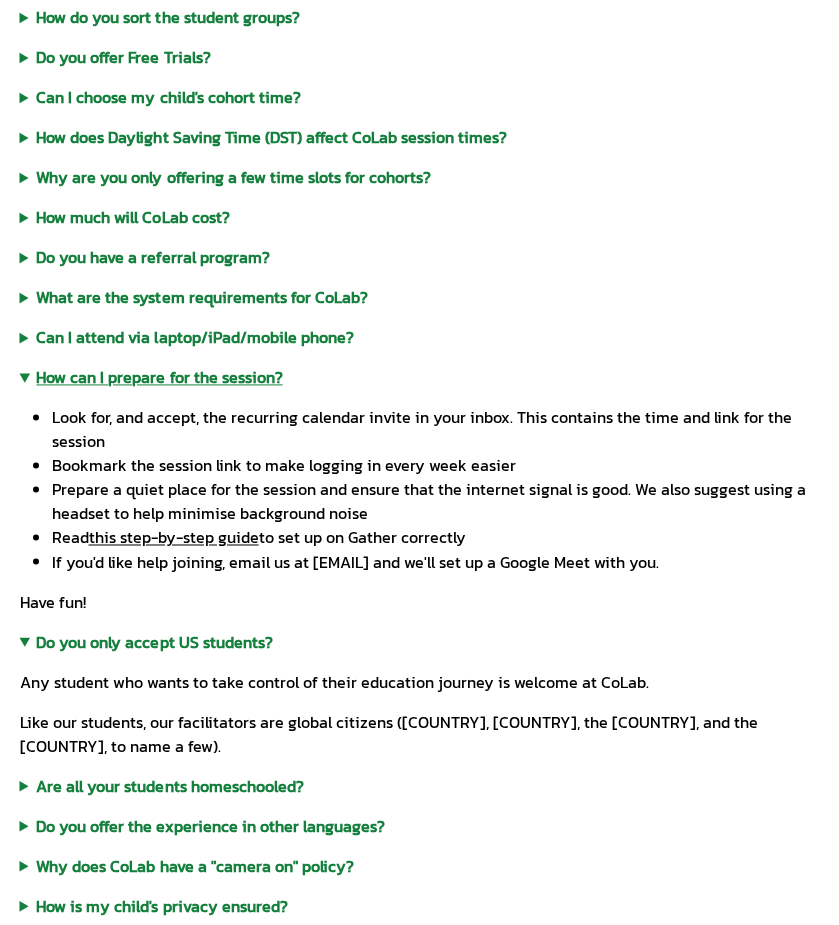scroll, scrollTop: 800, scrollLeft: 0, axis: vertical 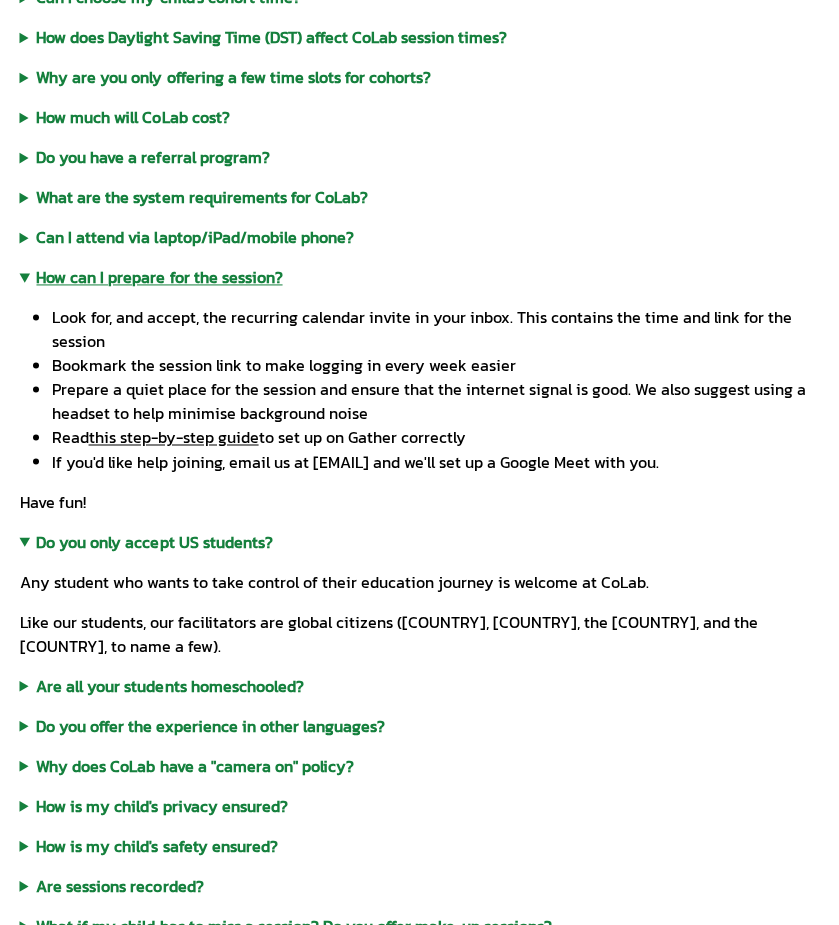 click on "How can I prepare for the session?" at bounding box center (420, 277) 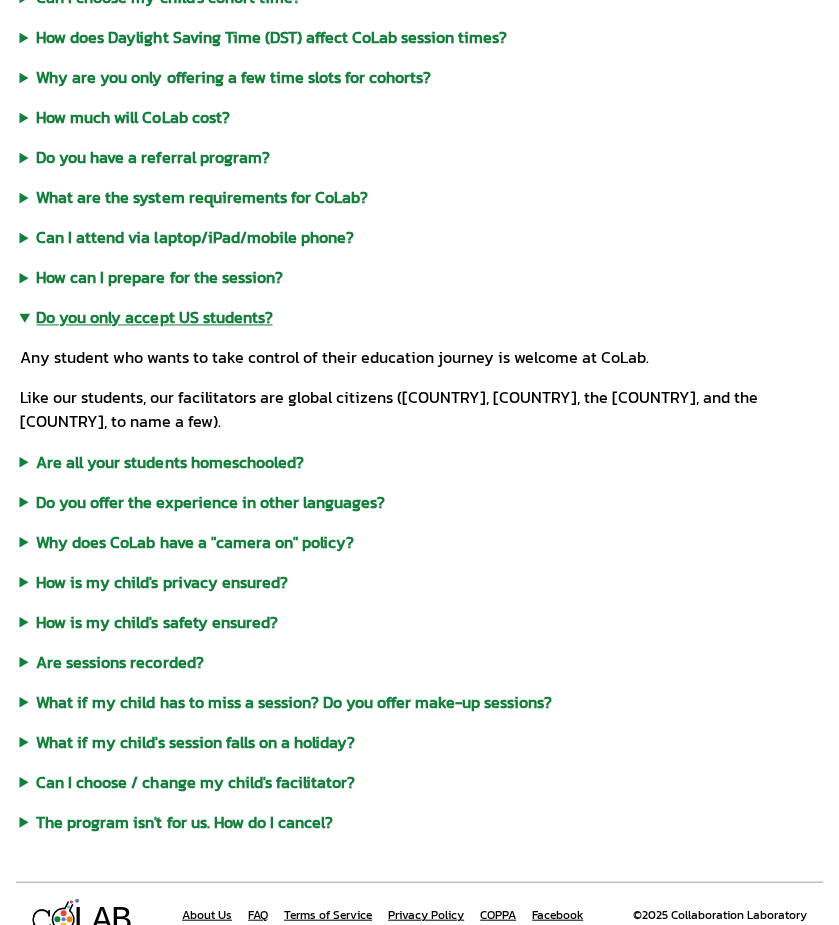 click on "Do you only accept US students?" at bounding box center [420, 317] 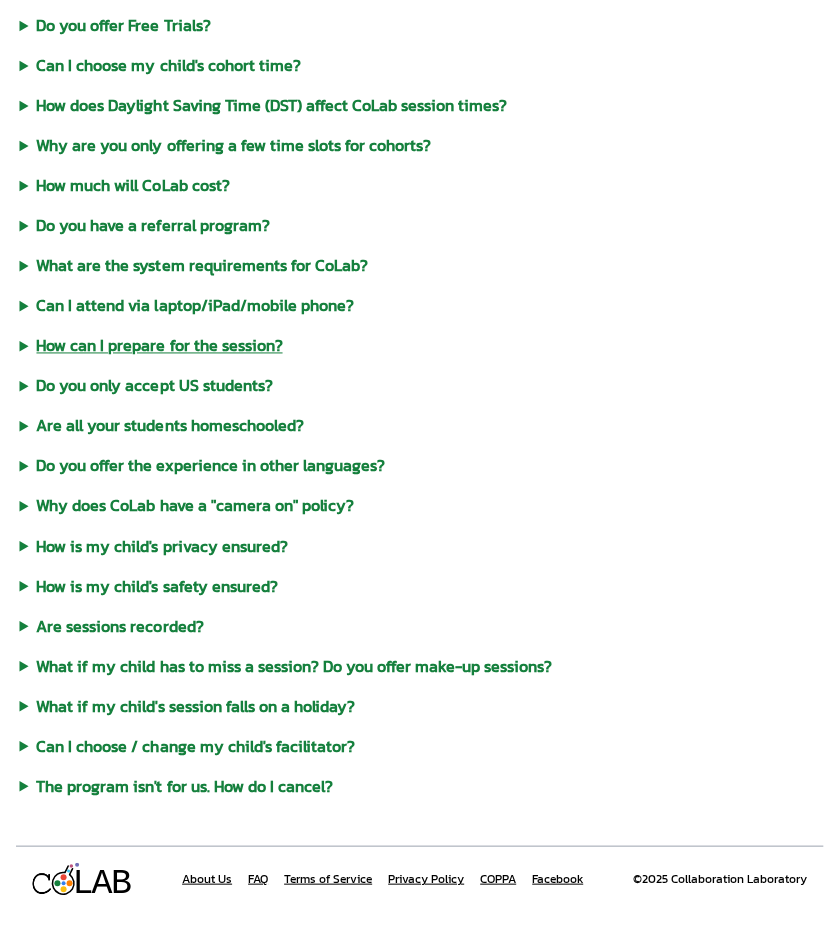 click on "How can I prepare for the session?" at bounding box center [420, 345] 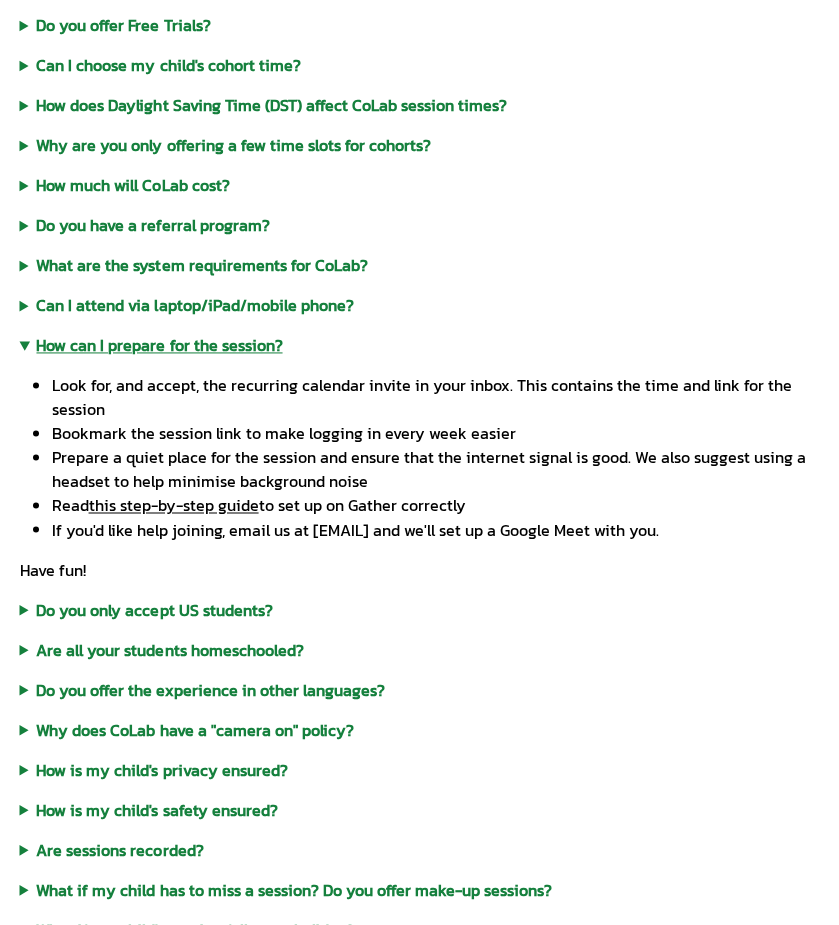 click on "How can I prepare for the session?" at bounding box center [420, 345] 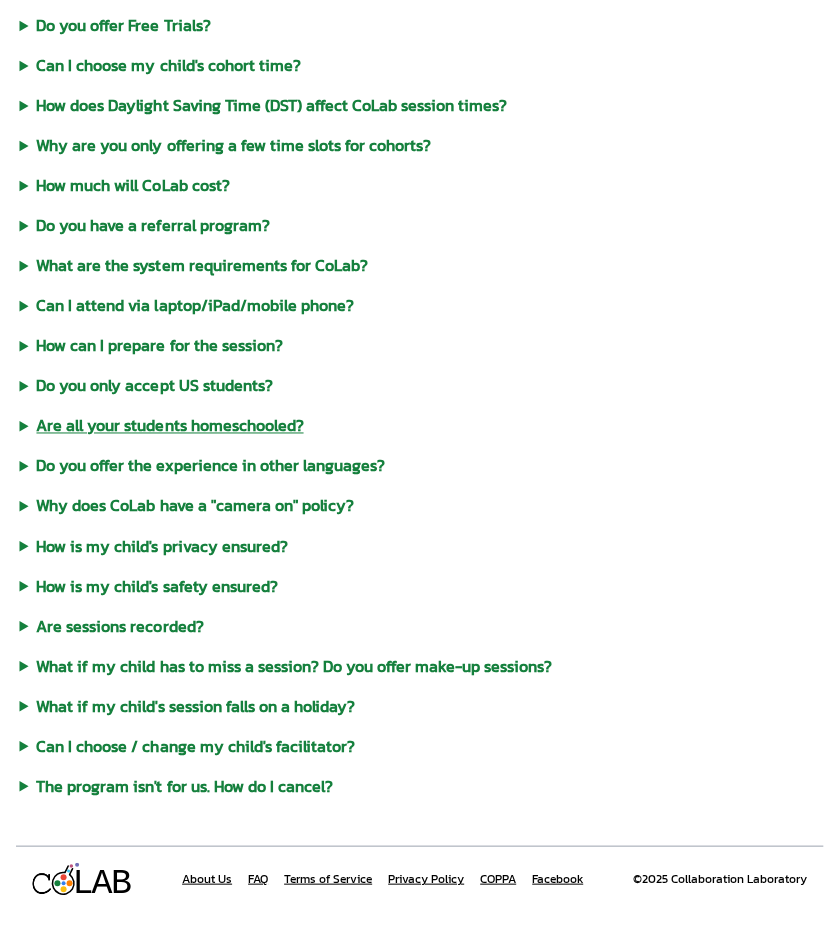 click on "Are all your students homeschooled?" at bounding box center (420, 425) 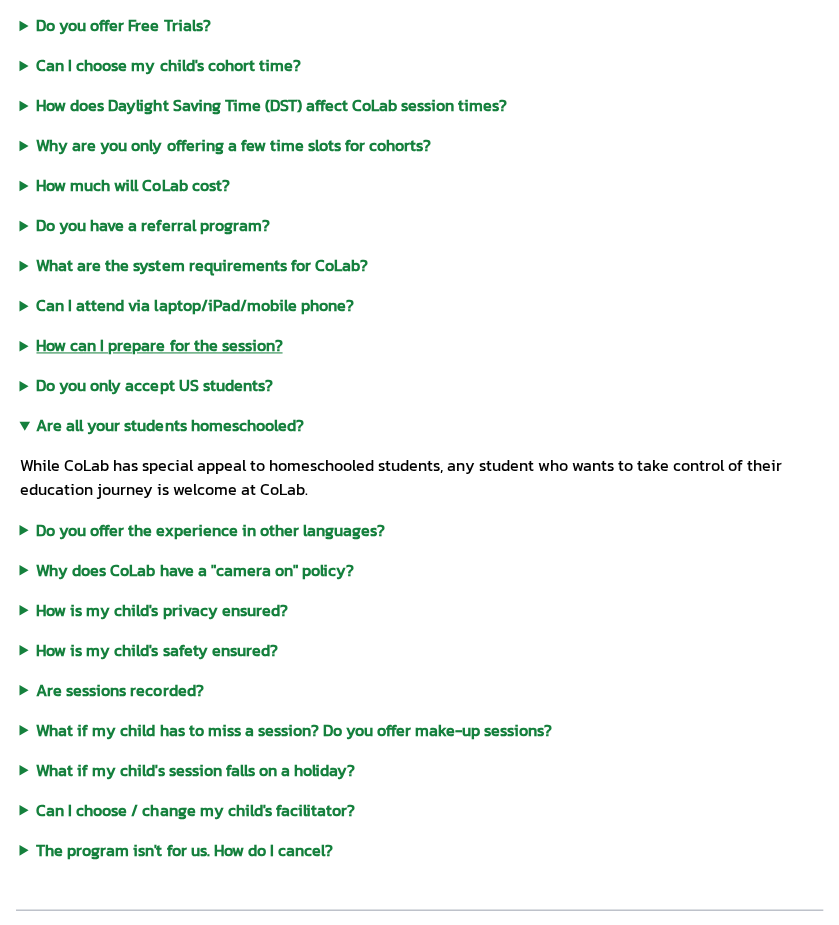 click on "How can I prepare for the session?" at bounding box center [420, 345] 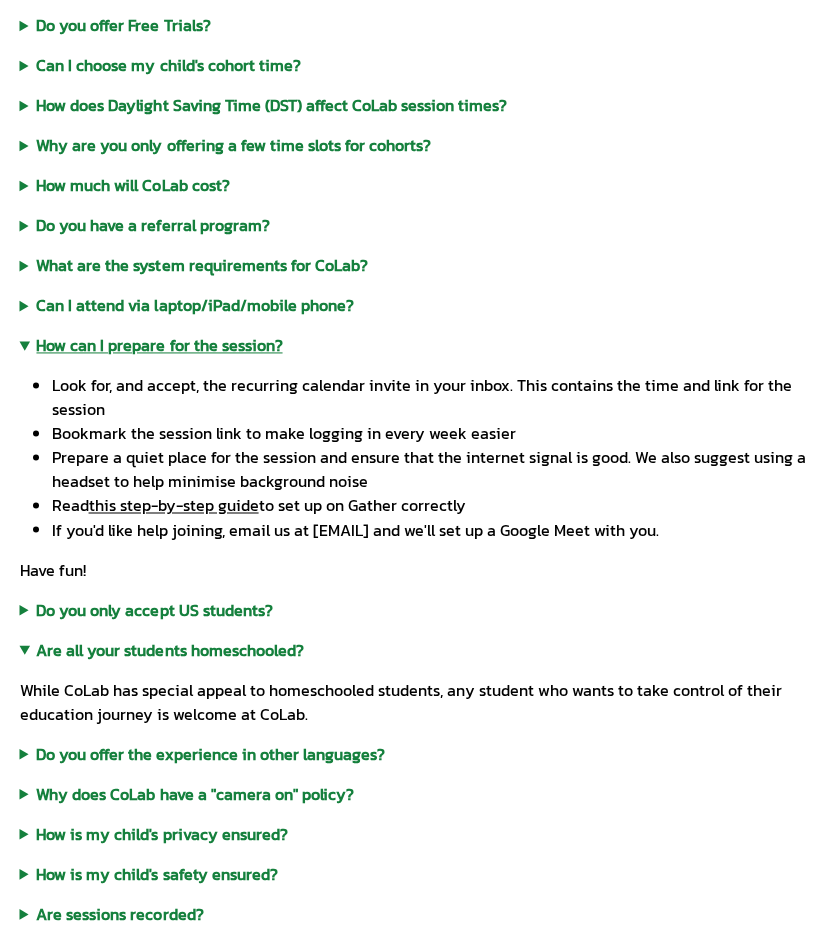 click on "How can I prepare for the session?" at bounding box center [420, 345] 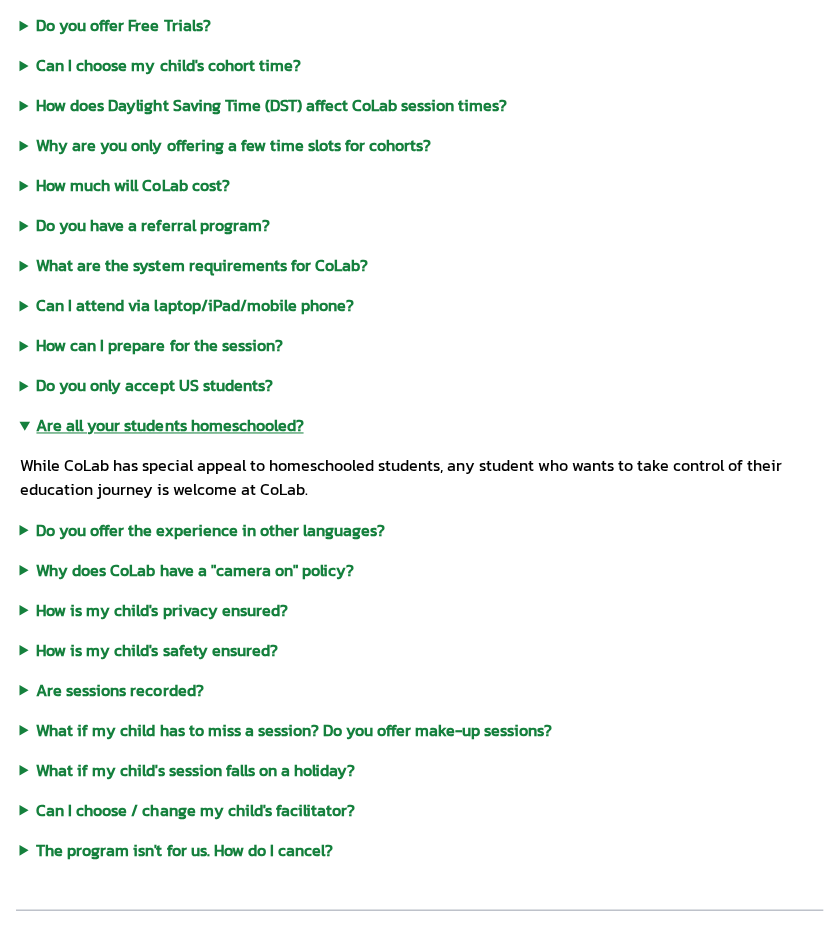 click on "Are all your students homeschooled?" at bounding box center (420, 425) 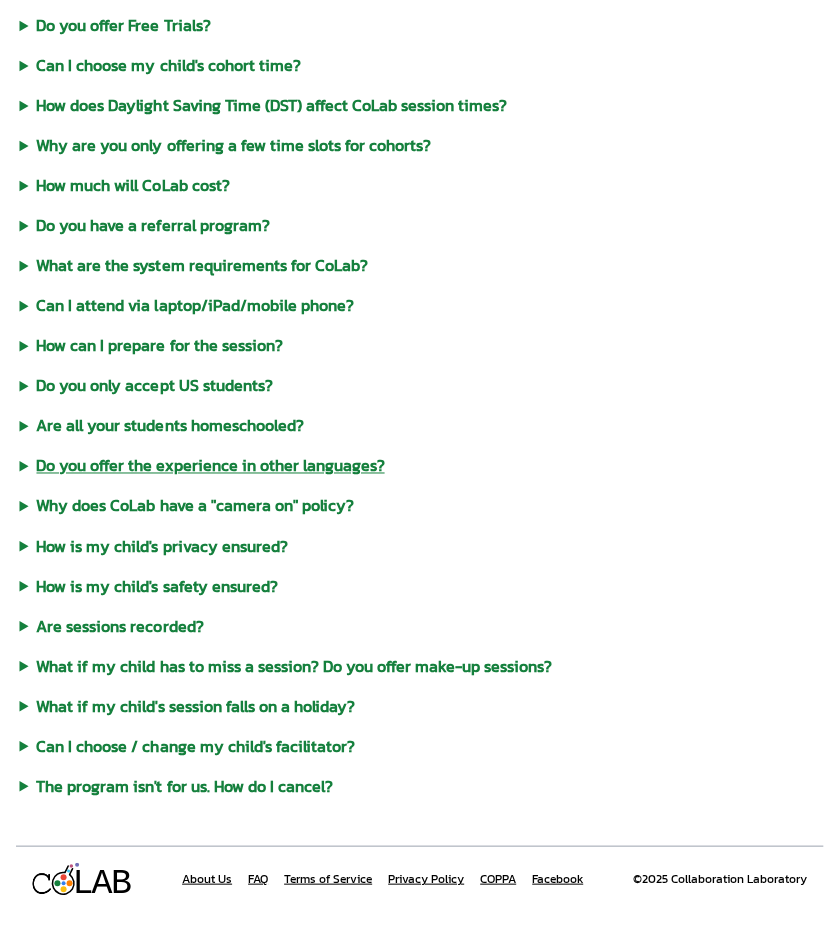click on "Do you offer the experience in other languages?" at bounding box center (420, 465) 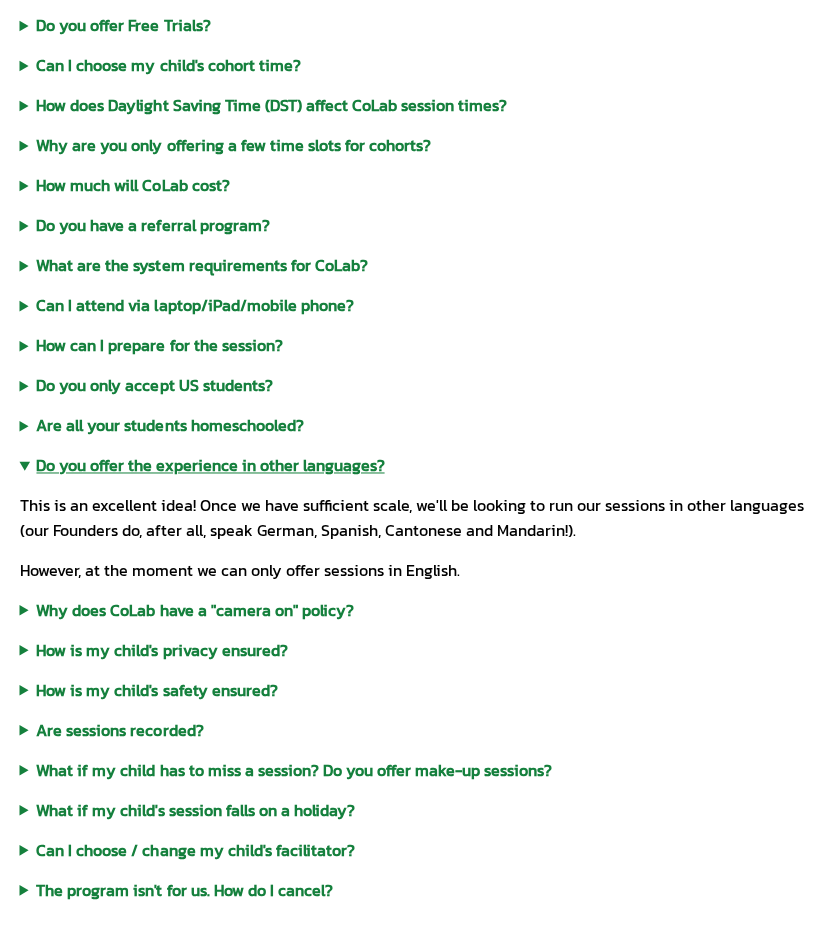 click on "Do you offer the experience in other languages?" at bounding box center [420, 465] 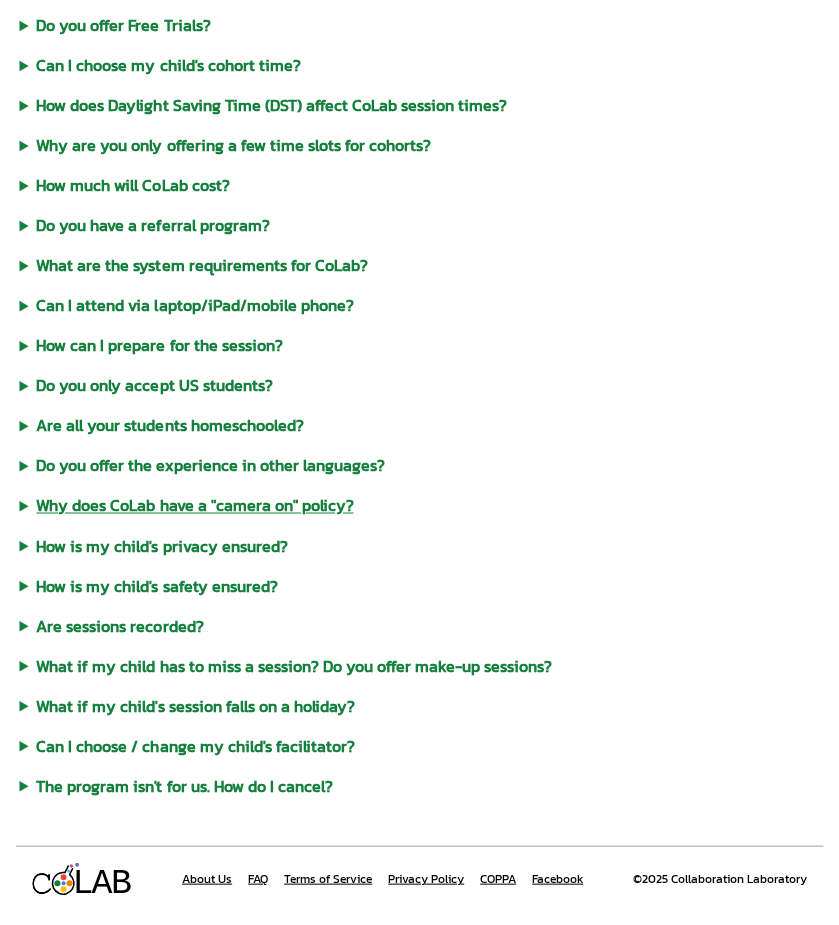 click on "Why does CoLab have a "camera on" policy?" at bounding box center [420, 505] 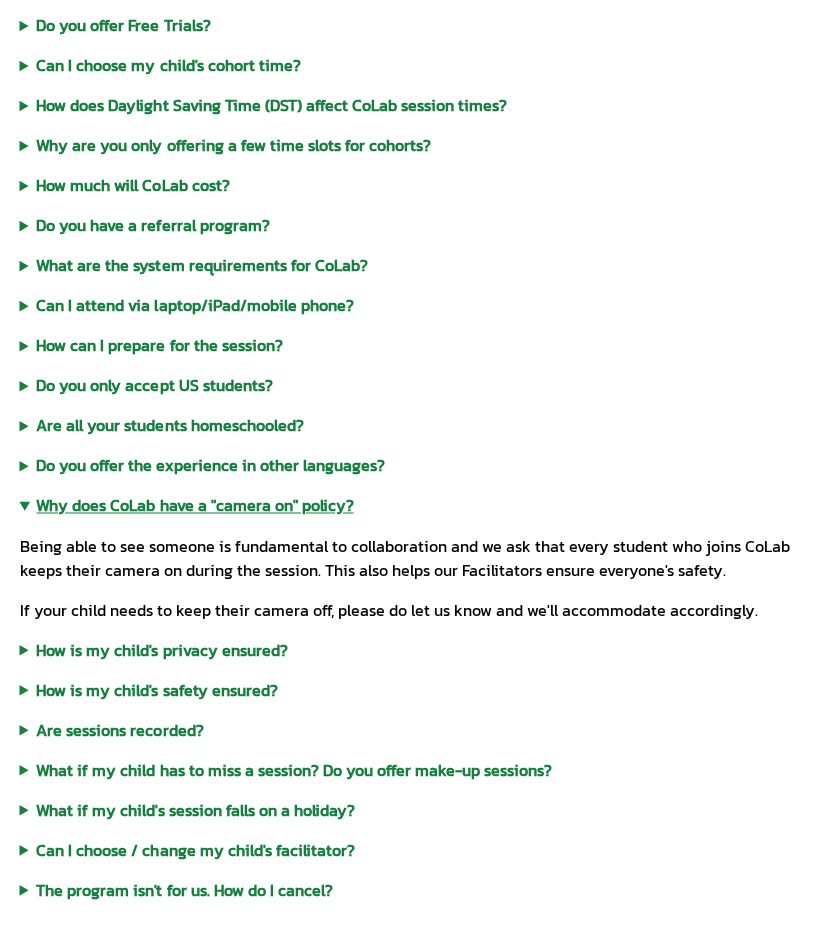 click on "Why does CoLab have a "camera on" policy?" at bounding box center [420, 505] 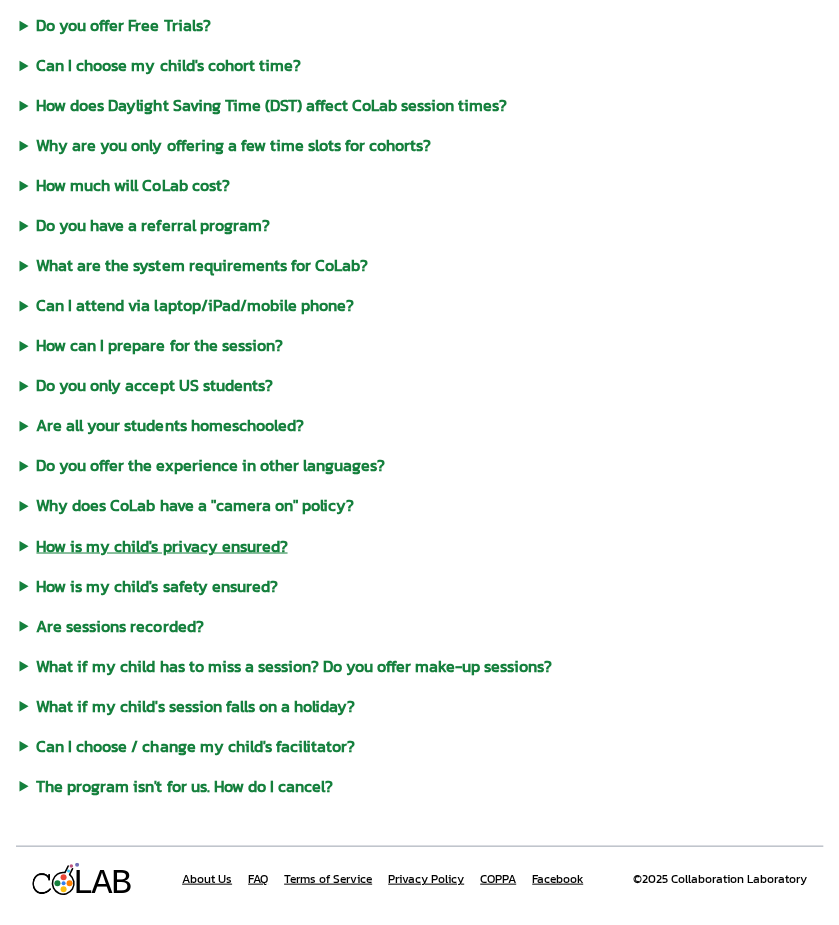 click on "How is my child's privacy ensured?" at bounding box center [420, 545] 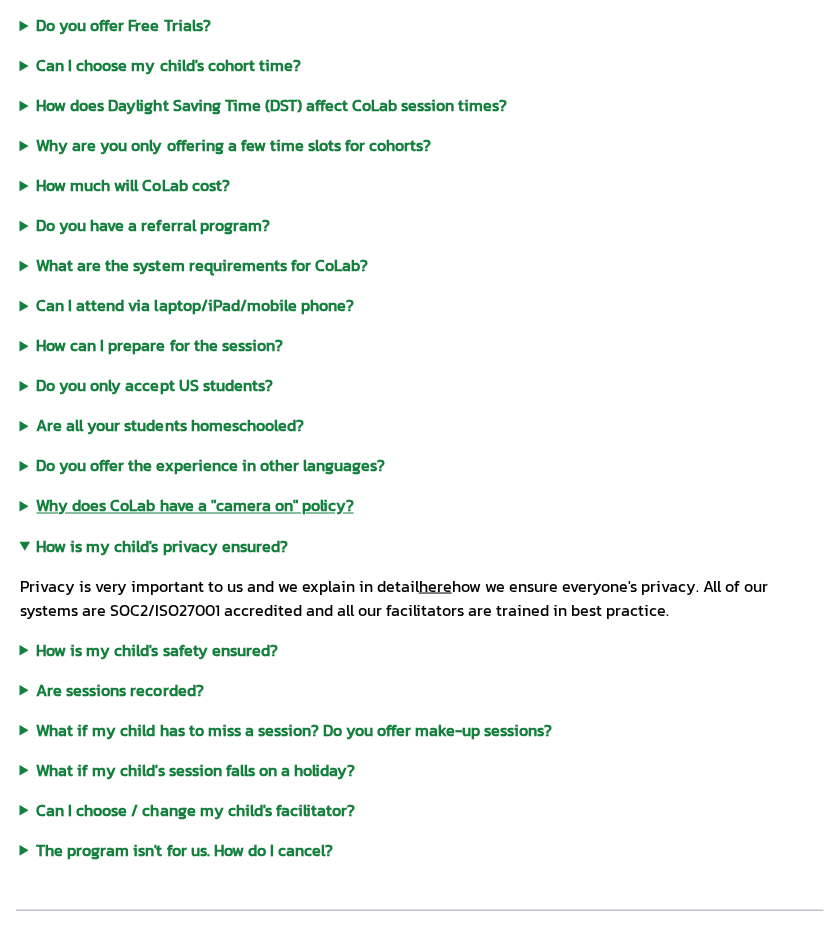 click on "Why does CoLab have a "camera on" policy?" at bounding box center [420, 505] 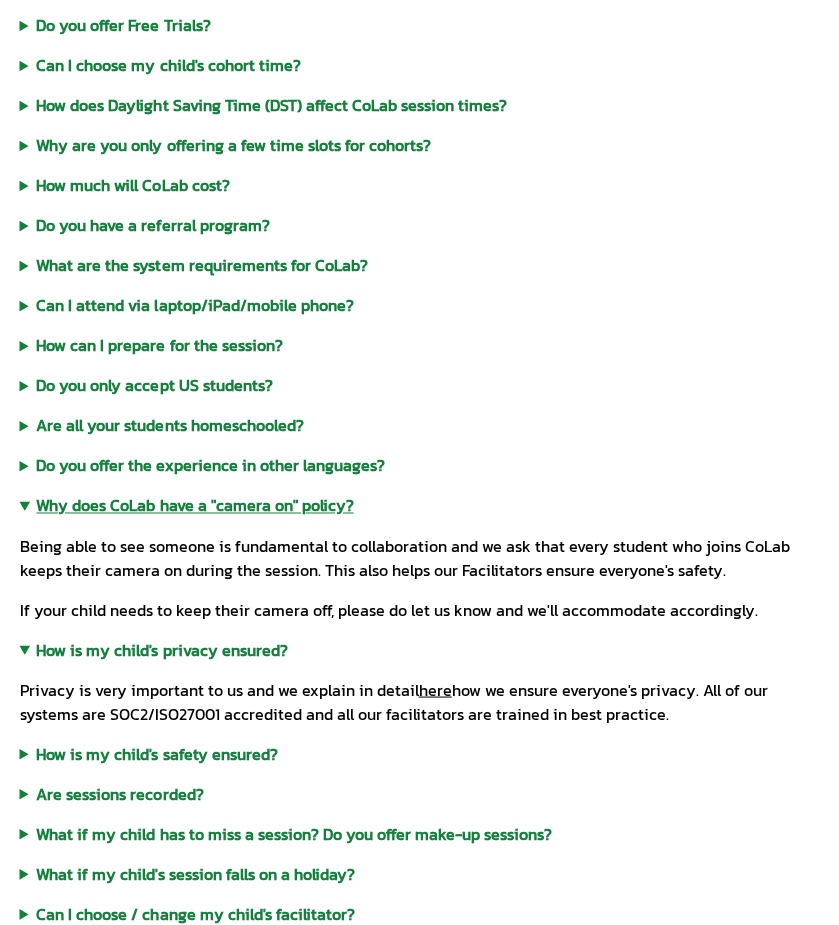 click on "Why does CoLab have a "camera on" policy?" at bounding box center [420, 505] 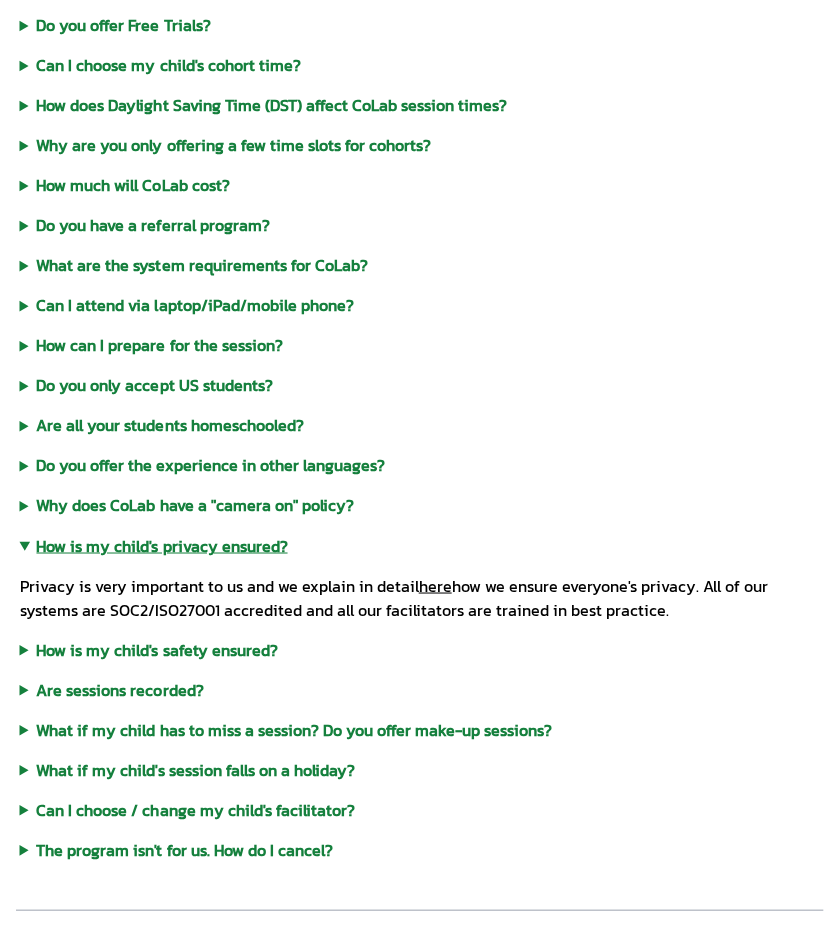 click on "How is my child's privacy ensured?" at bounding box center (420, 545) 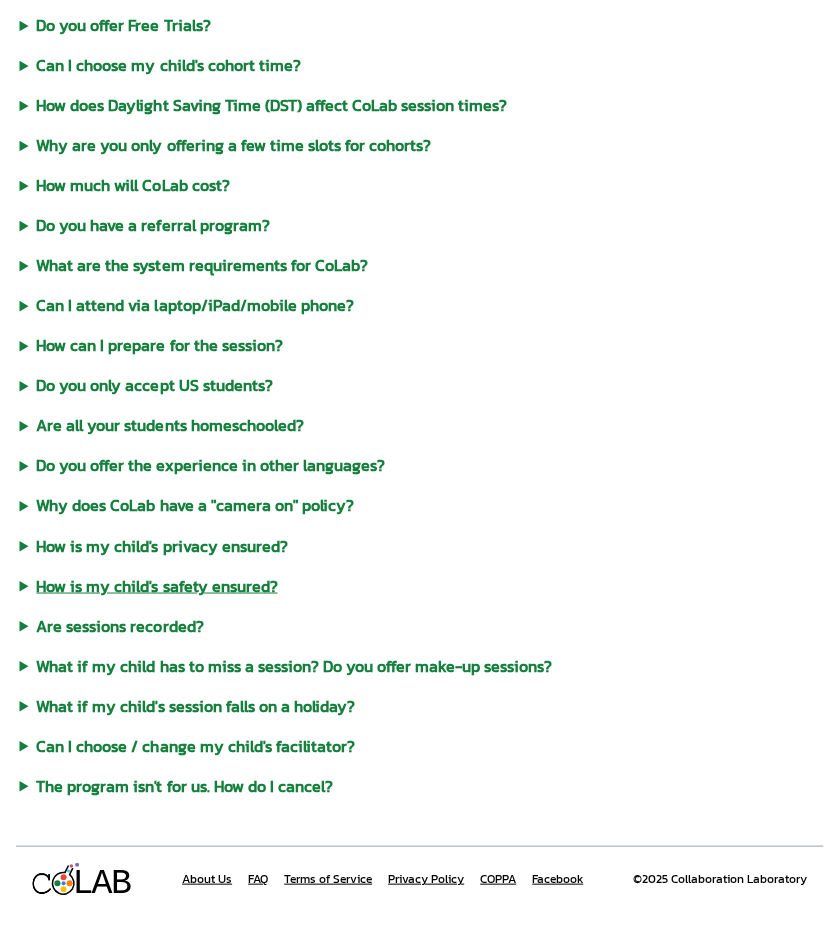 click on "How is my child's safety ensured?" at bounding box center [420, 585] 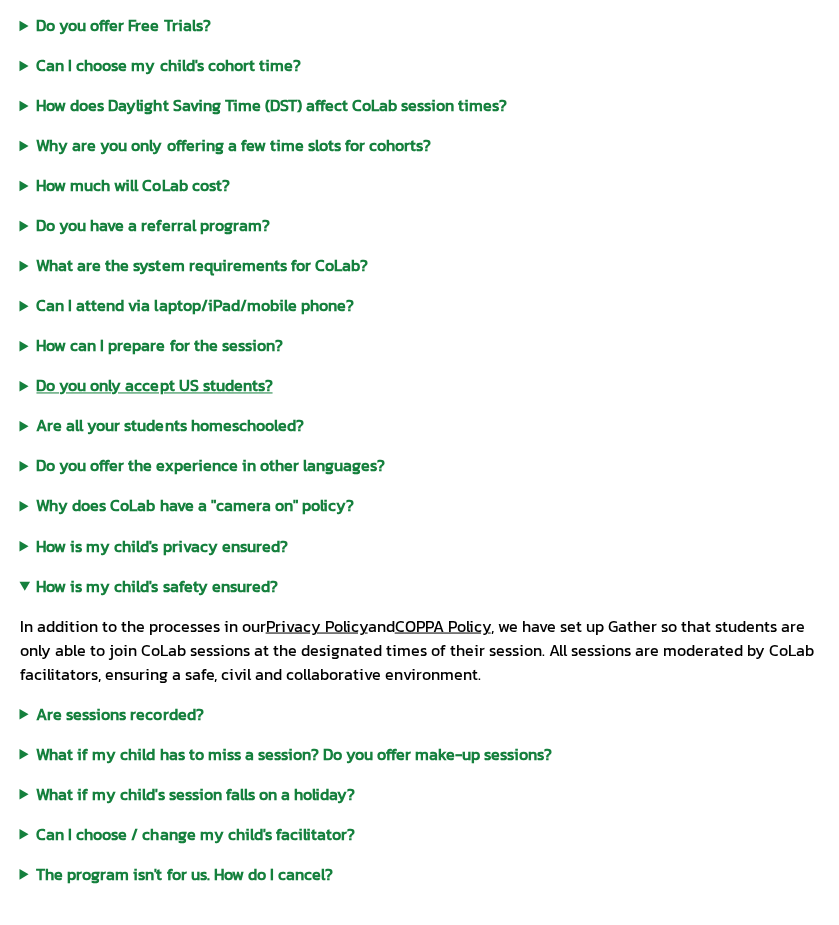 click on "Do you only accept US students?" at bounding box center [420, 385] 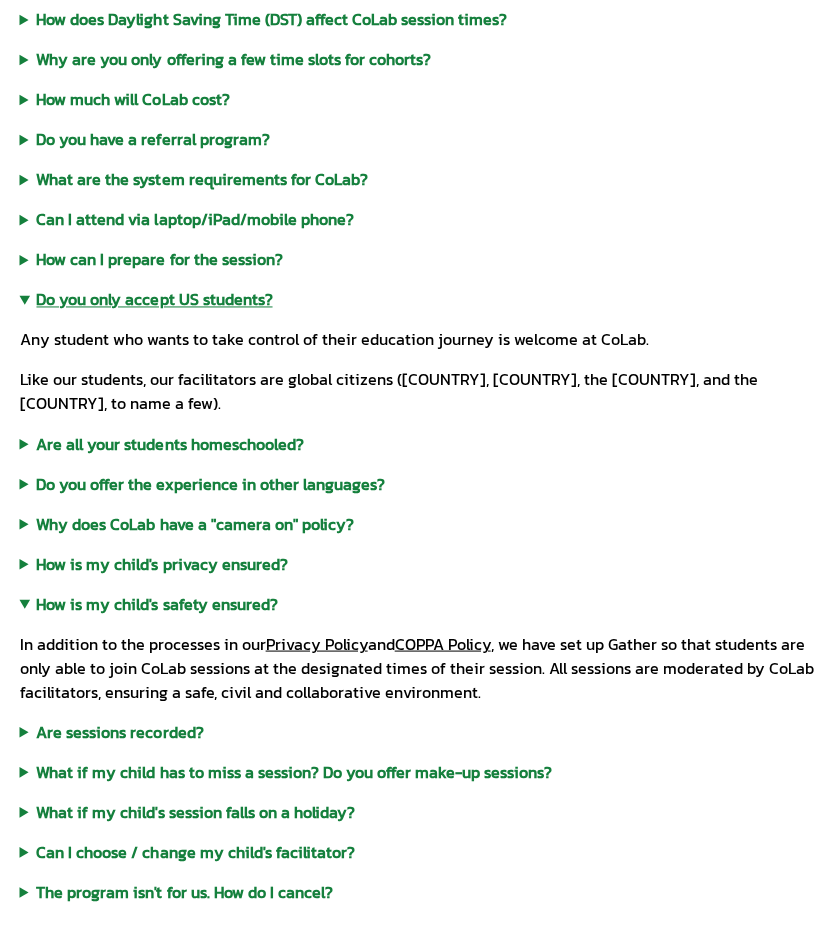 scroll, scrollTop: 900, scrollLeft: 0, axis: vertical 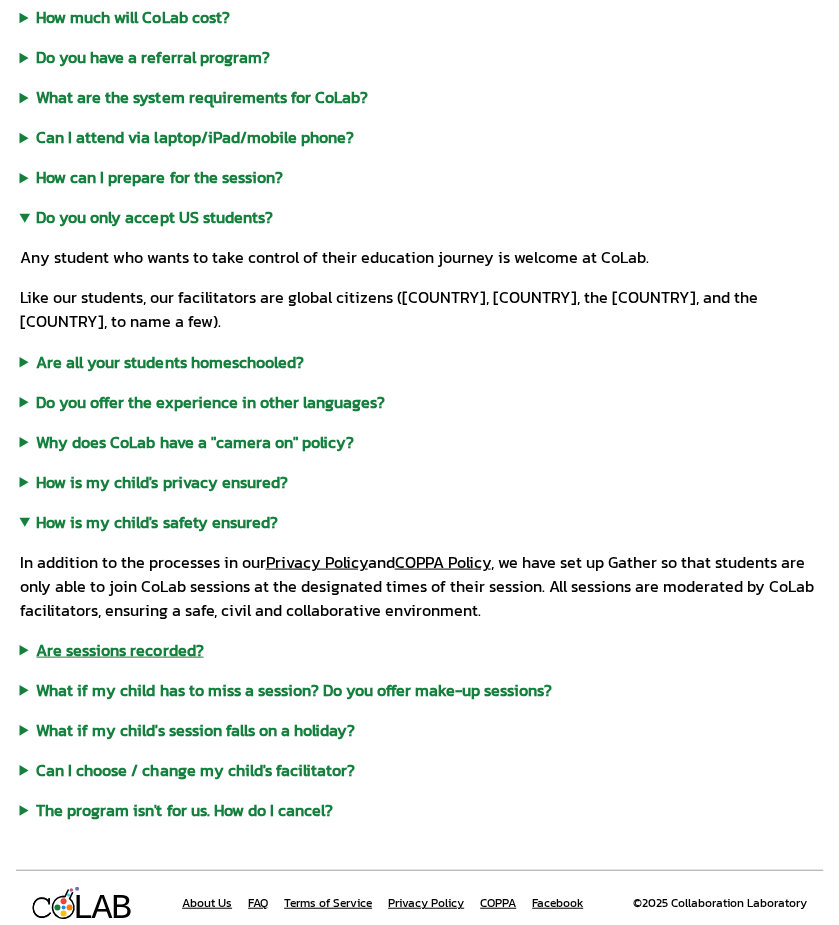 click on "Are sessions recorded?" at bounding box center [420, 649] 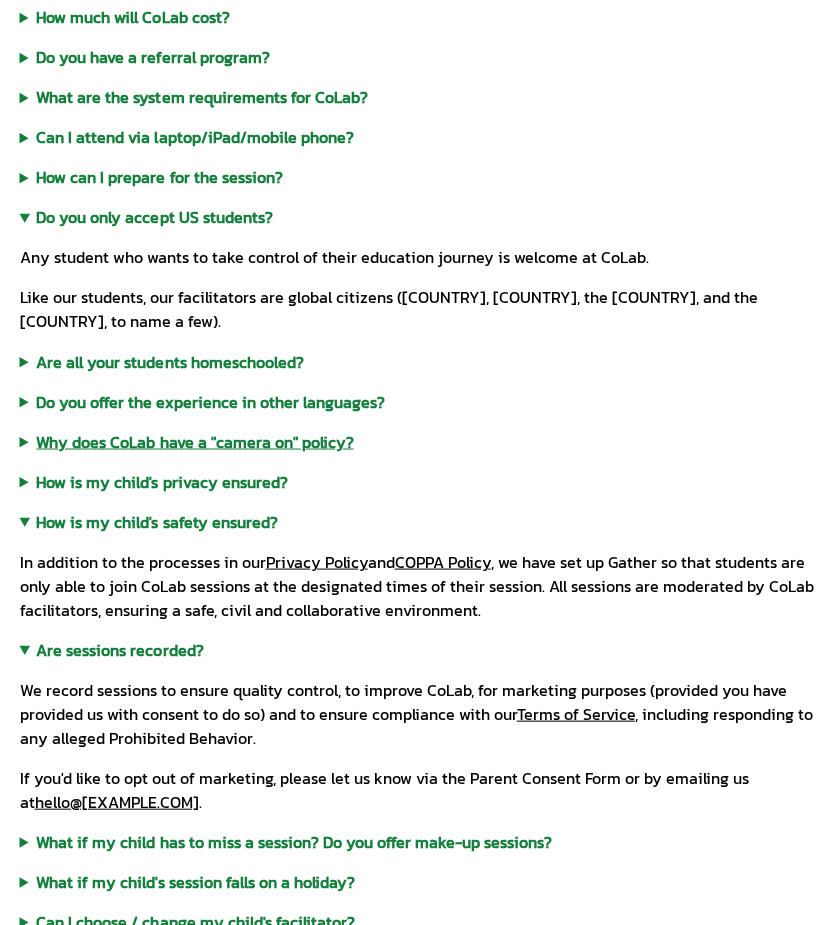 click on "Why does CoLab have a "camera on" policy?" at bounding box center (420, 441) 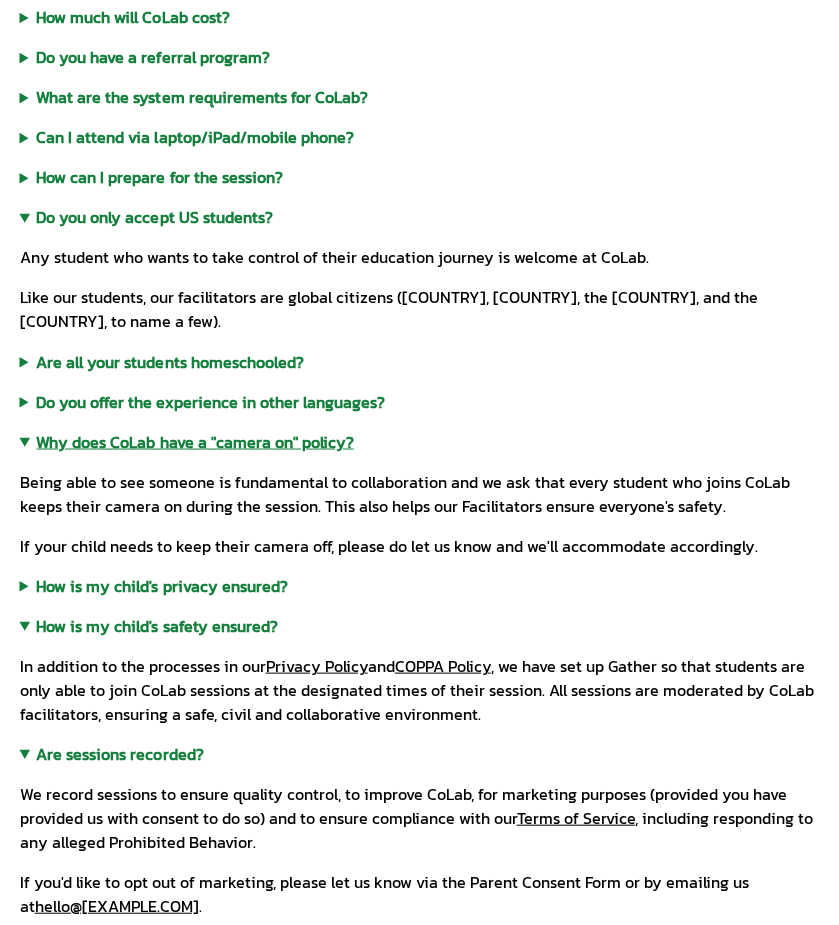 click on "Why does CoLab have a "camera on" policy?" at bounding box center (420, 441) 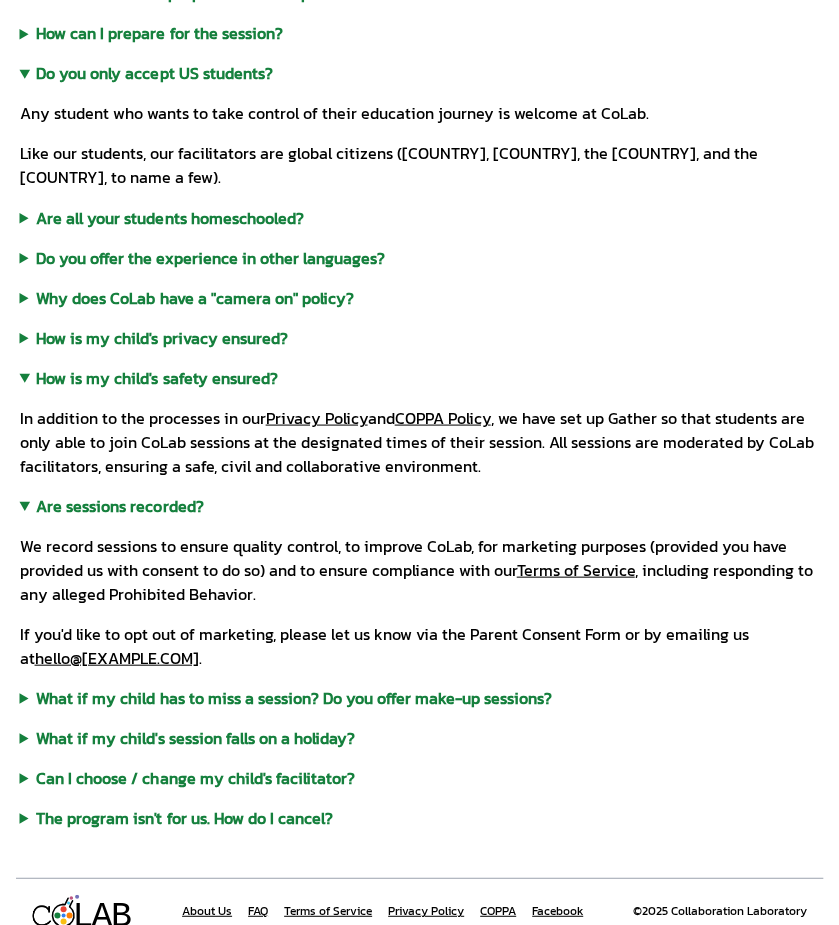 scroll, scrollTop: 1052, scrollLeft: 0, axis: vertical 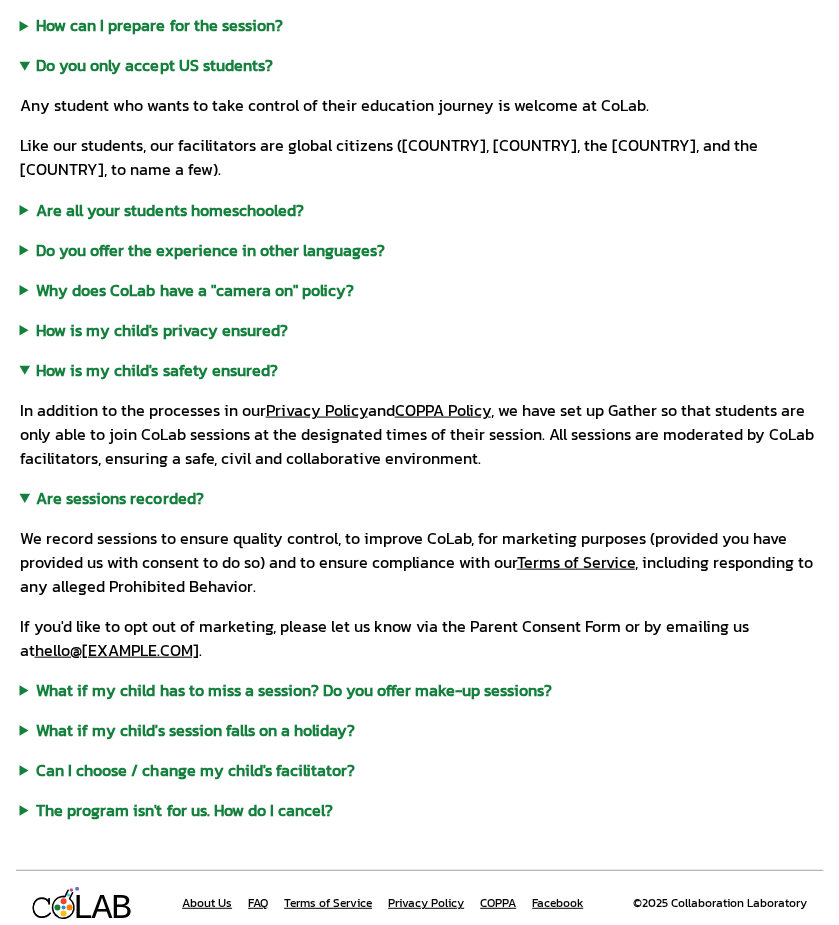 click on "About CoLab Why did you start CoLab? Most schools are pretty good at developing a student's individual achievement, but individual achievement is not all that's needed to succeed in the modern world.
Increasingly, the world runs on small groups of highly effective individuals. Schools don't teach your children how to work in a team, break down a problem into solvable parts or how to make an honorable, ethical decision. CoLab was founded to fill that educational gap.
We let other programs teach your children math, or english, or robotics. At CoLab, we make sure that your child brings that math knowledge at the appropriate time, apply it responsibly, and work with others to build something together.
Our mission is to nurture children's curiosity, foster collaboration, and cultivate their problem-solving abilities. We're creating a community where kids can develop into compassionate and productive global citizens. Who are the people behind CoLab? here . How do you sort the student groups?" at bounding box center [420, 173] 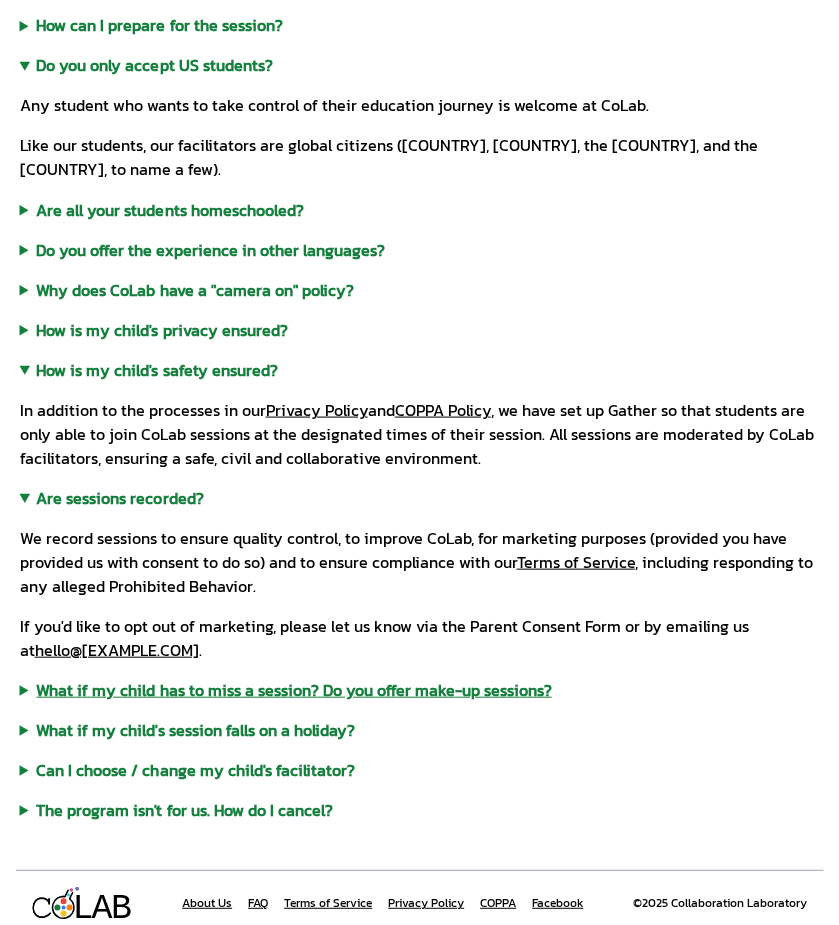 click on "What if my child has to miss a session? Do you offer make-up sessions?" at bounding box center (420, 689) 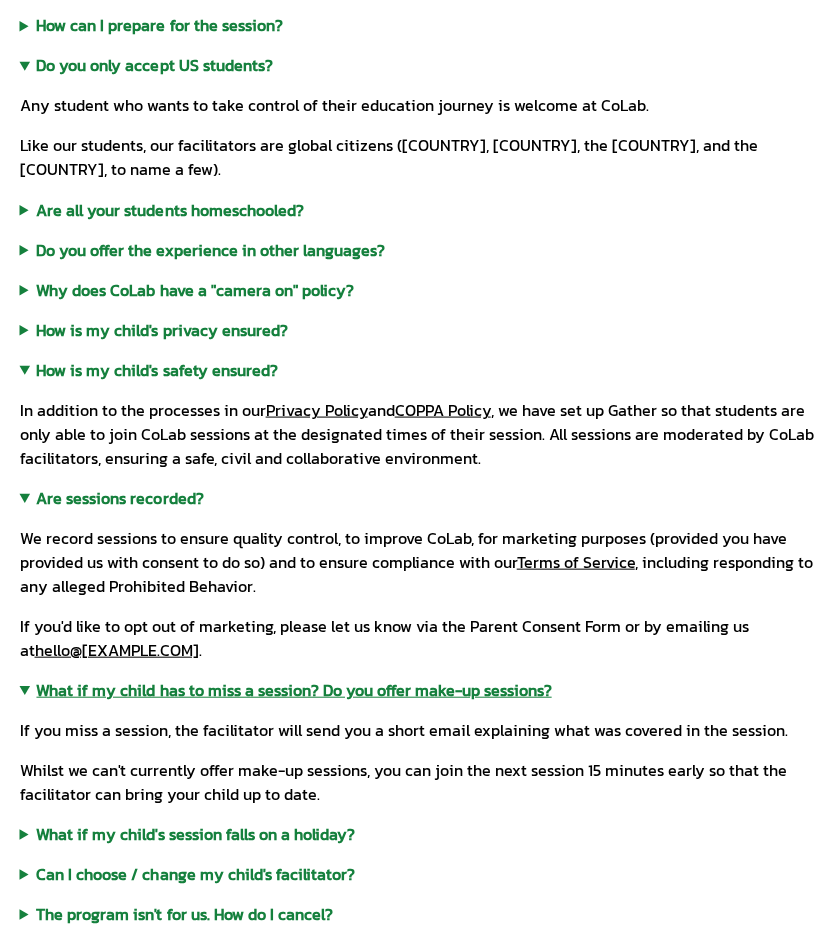 scroll, scrollTop: 1156, scrollLeft: 0, axis: vertical 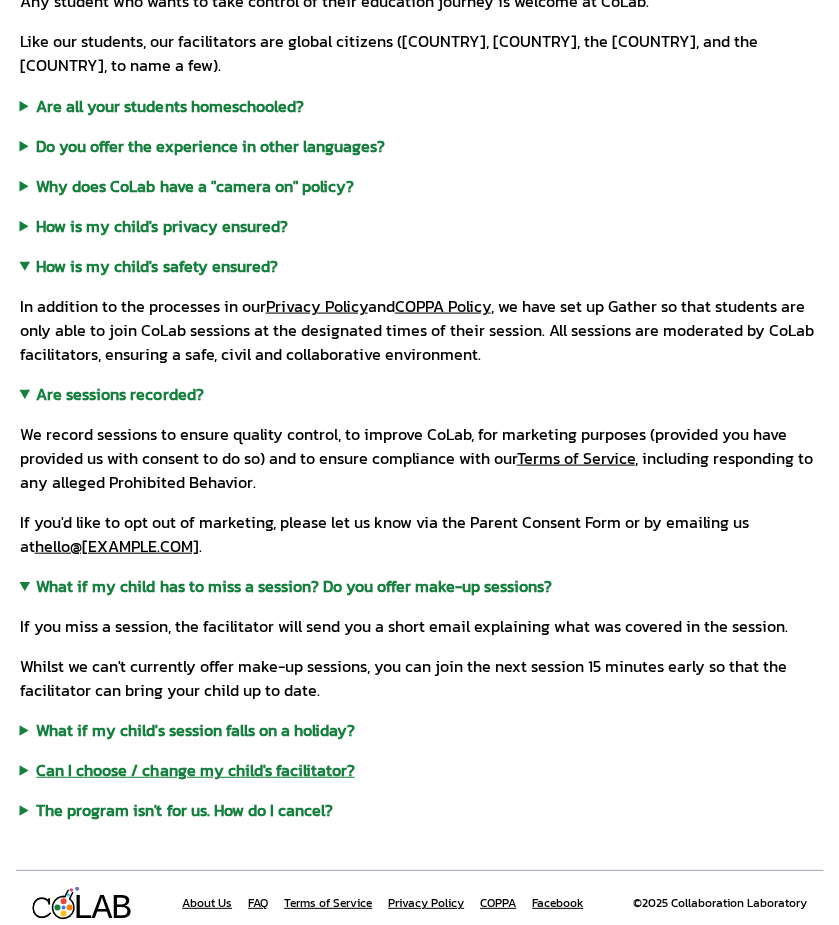 click on "Can I choose / change my child's facilitator?" at bounding box center [420, 769] 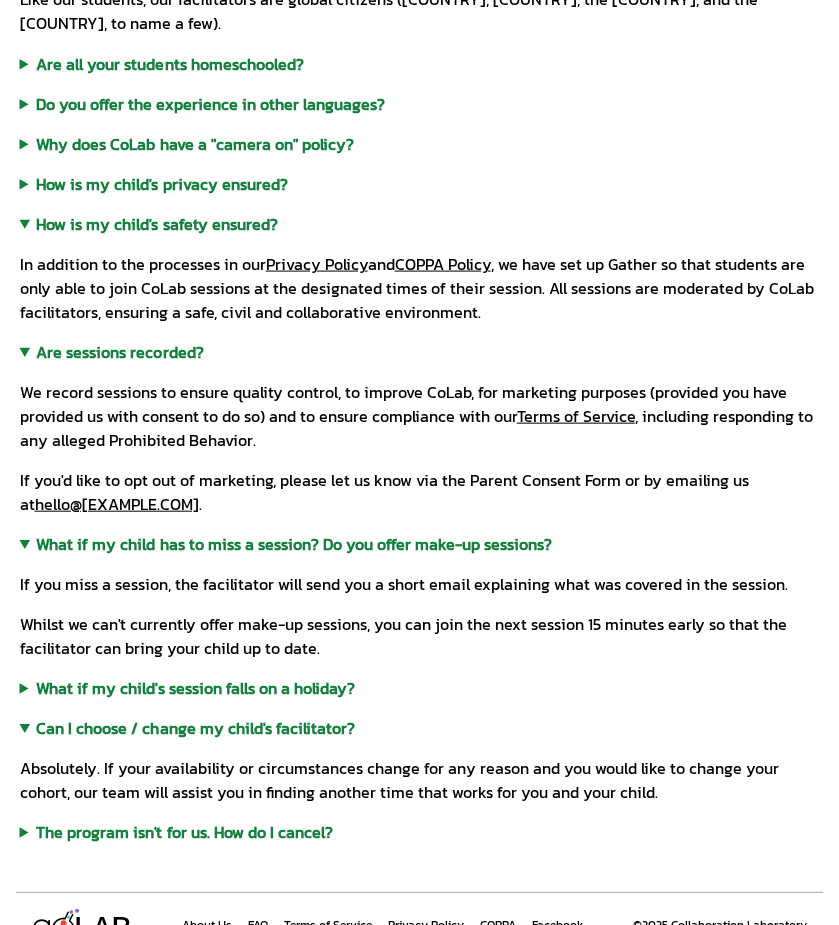 scroll, scrollTop: 1220, scrollLeft: 0, axis: vertical 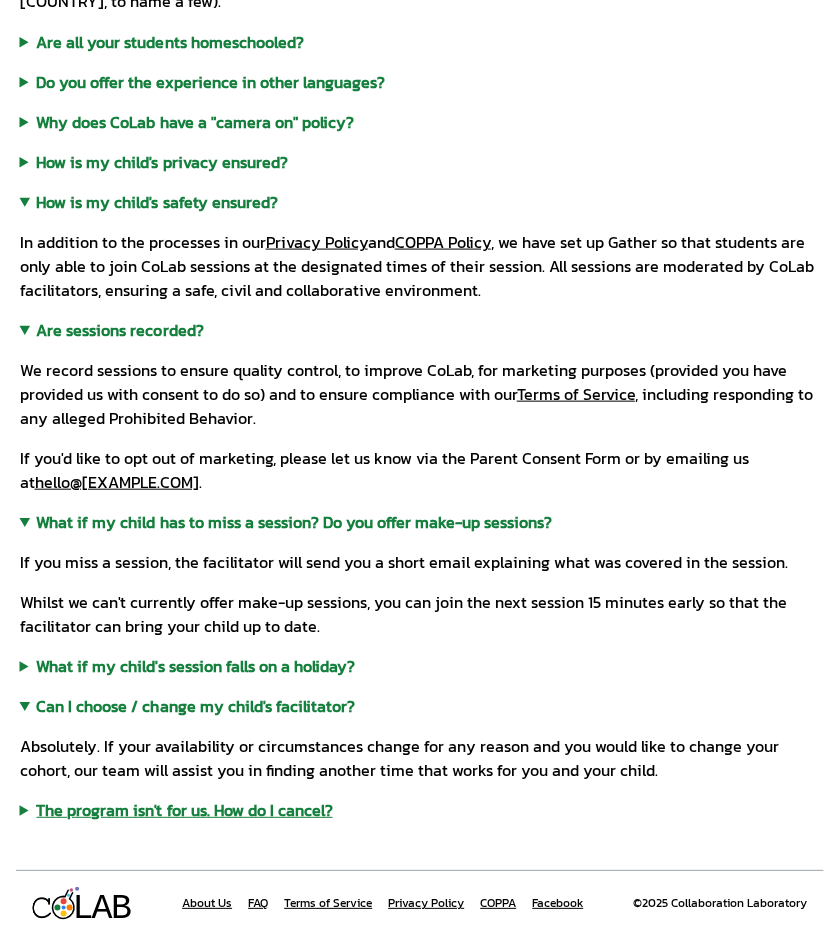 click on "The program isn't for us. How do I cancel?" at bounding box center (420, 809) 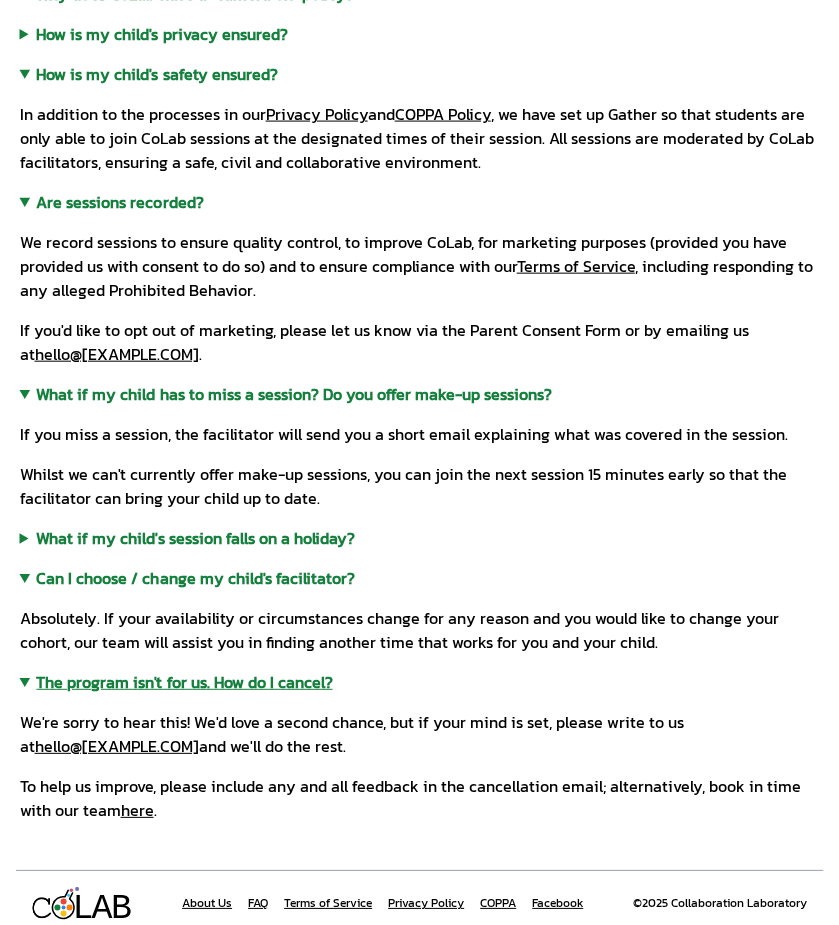 scroll, scrollTop: 1348, scrollLeft: 0, axis: vertical 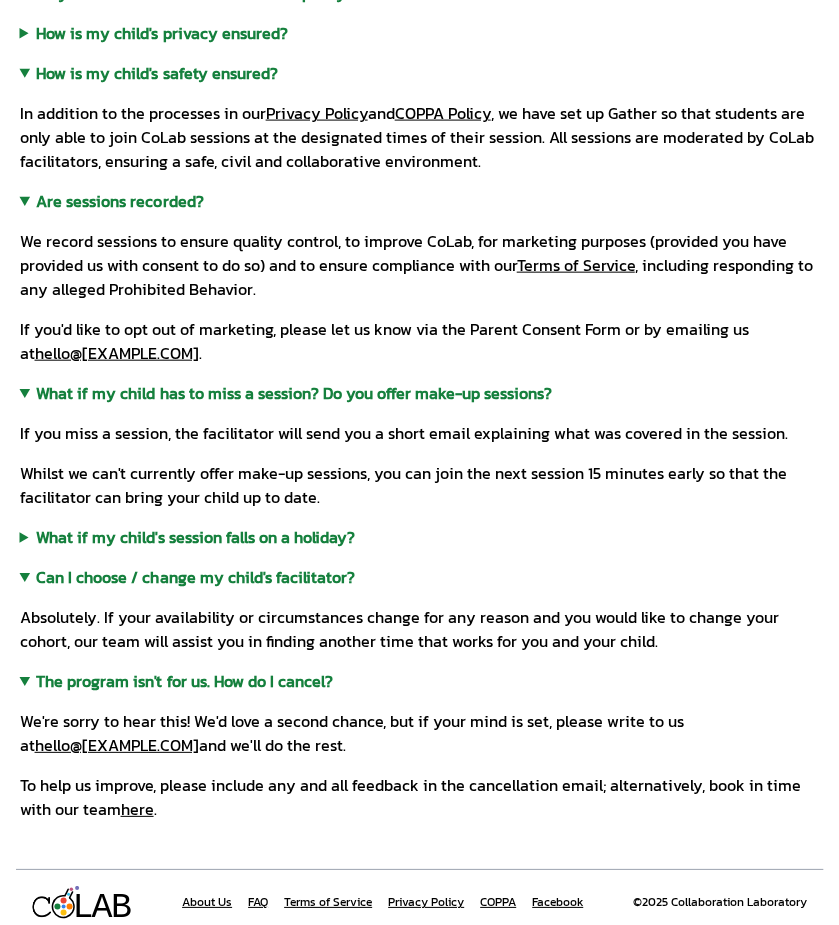 click on "We're sorry to hear this! We'd love a second chance, but if your mind is set, please write to us at  hello@collaborationlaboratory.com  and we'll do the rest.
To help us improve, please include any and all feedback in the cancellation email; alternatively, book in time with our team  here ." at bounding box center [420, 757] 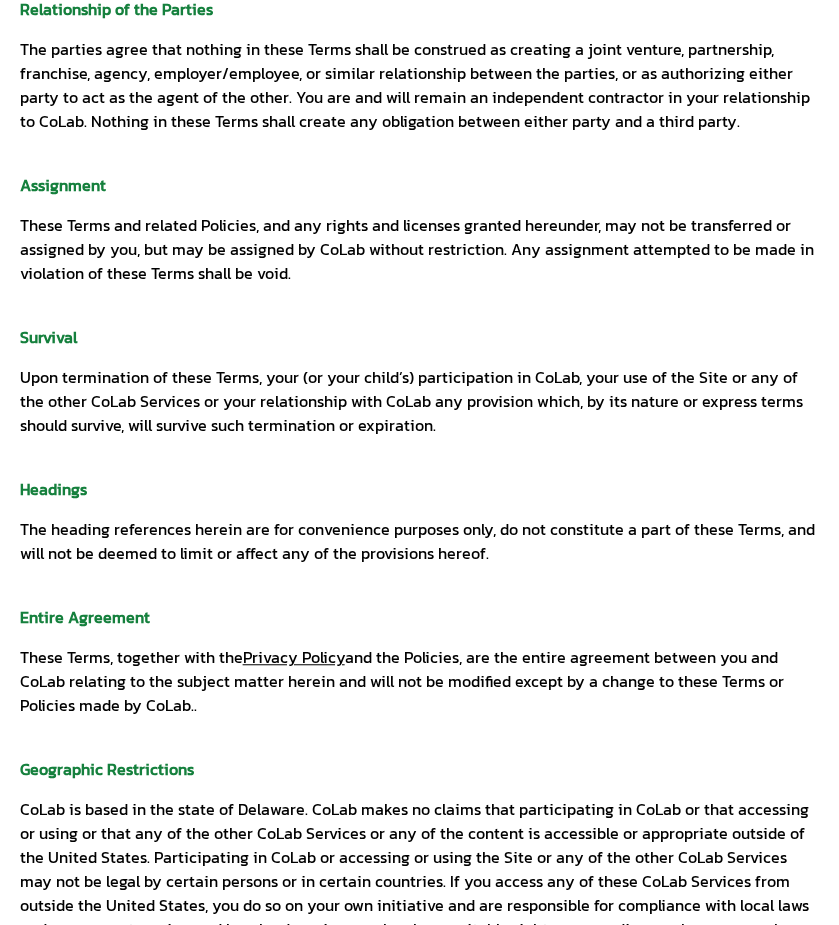 scroll, scrollTop: 10892, scrollLeft: 0, axis: vertical 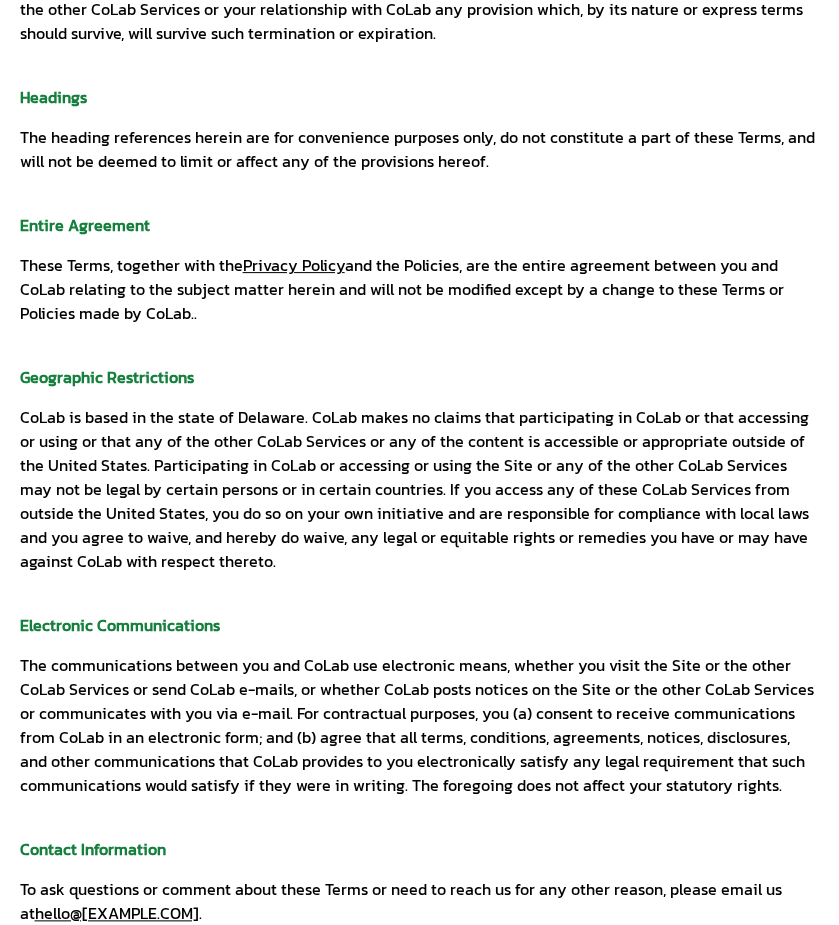click on "COPPA" at bounding box center [498, 974] 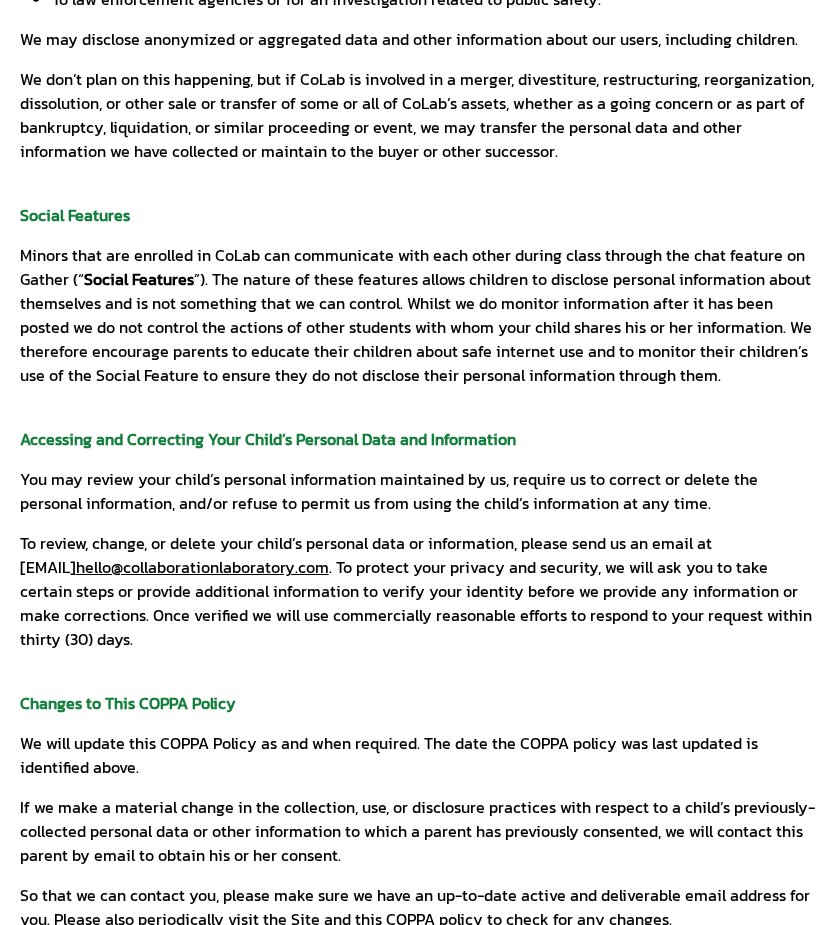 scroll, scrollTop: 2332, scrollLeft: 0, axis: vertical 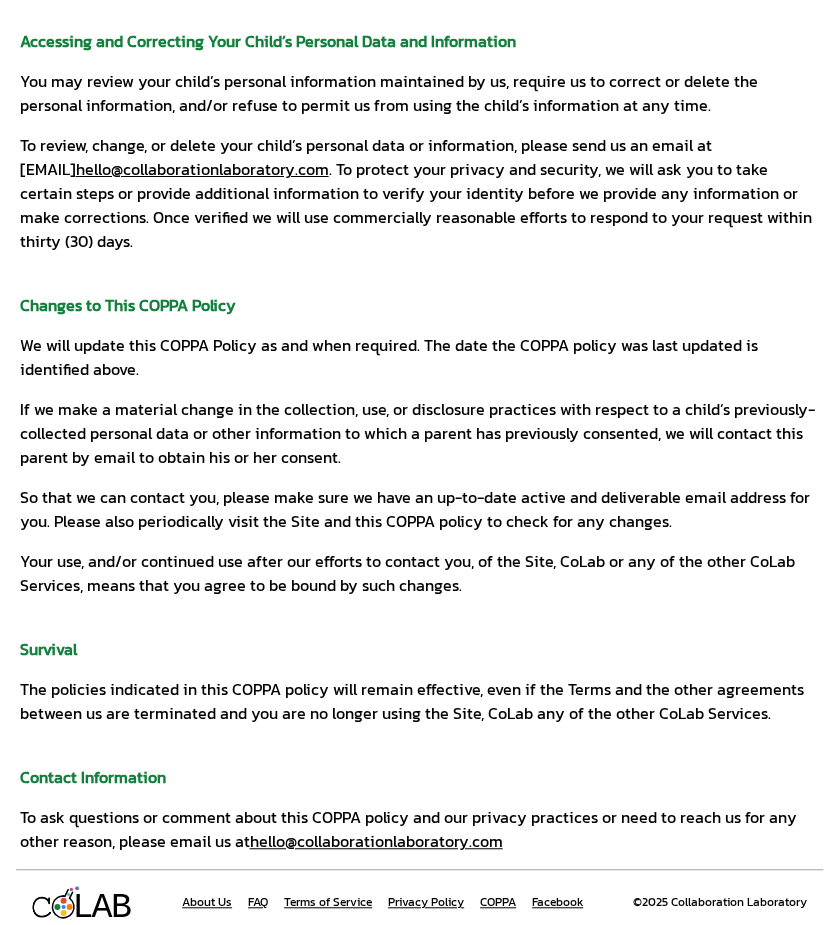 click on "Facebook" at bounding box center [557, 902] 